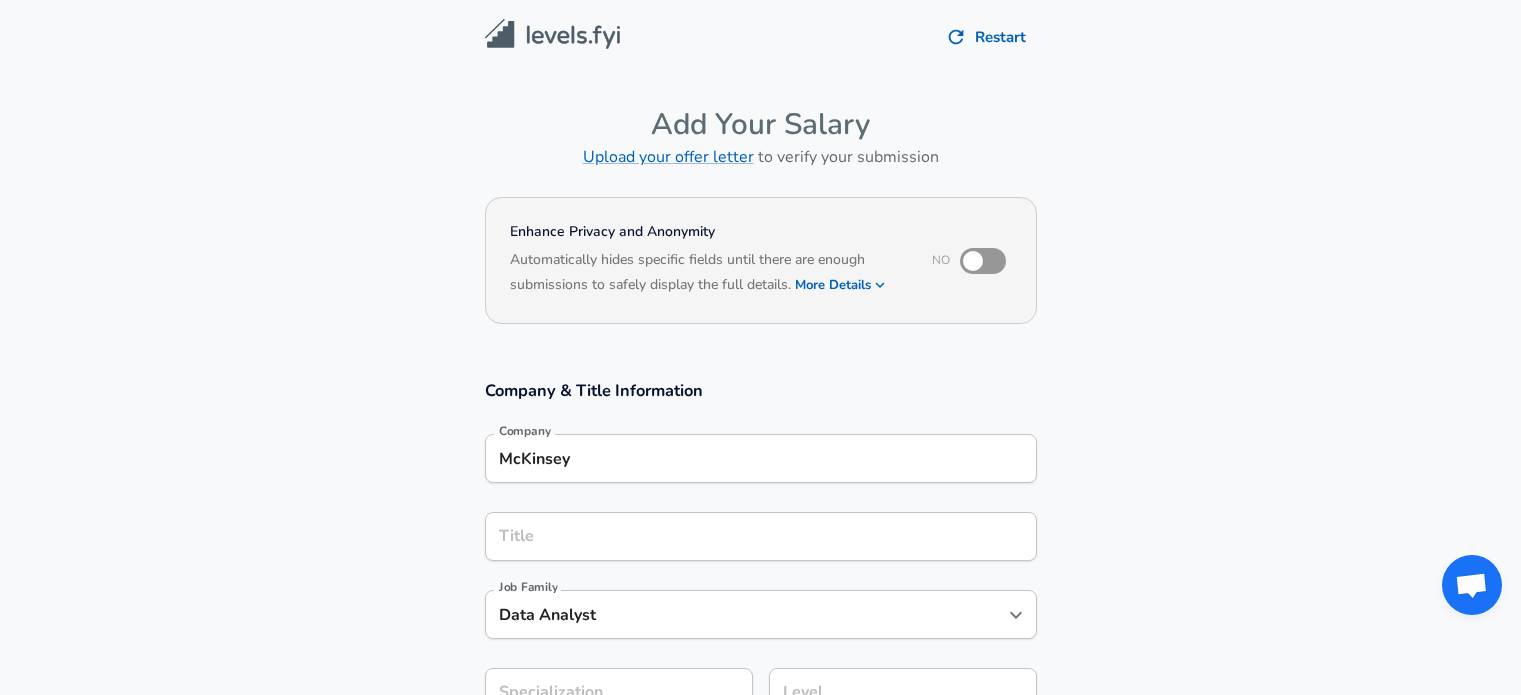 scroll, scrollTop: 0, scrollLeft: 0, axis: both 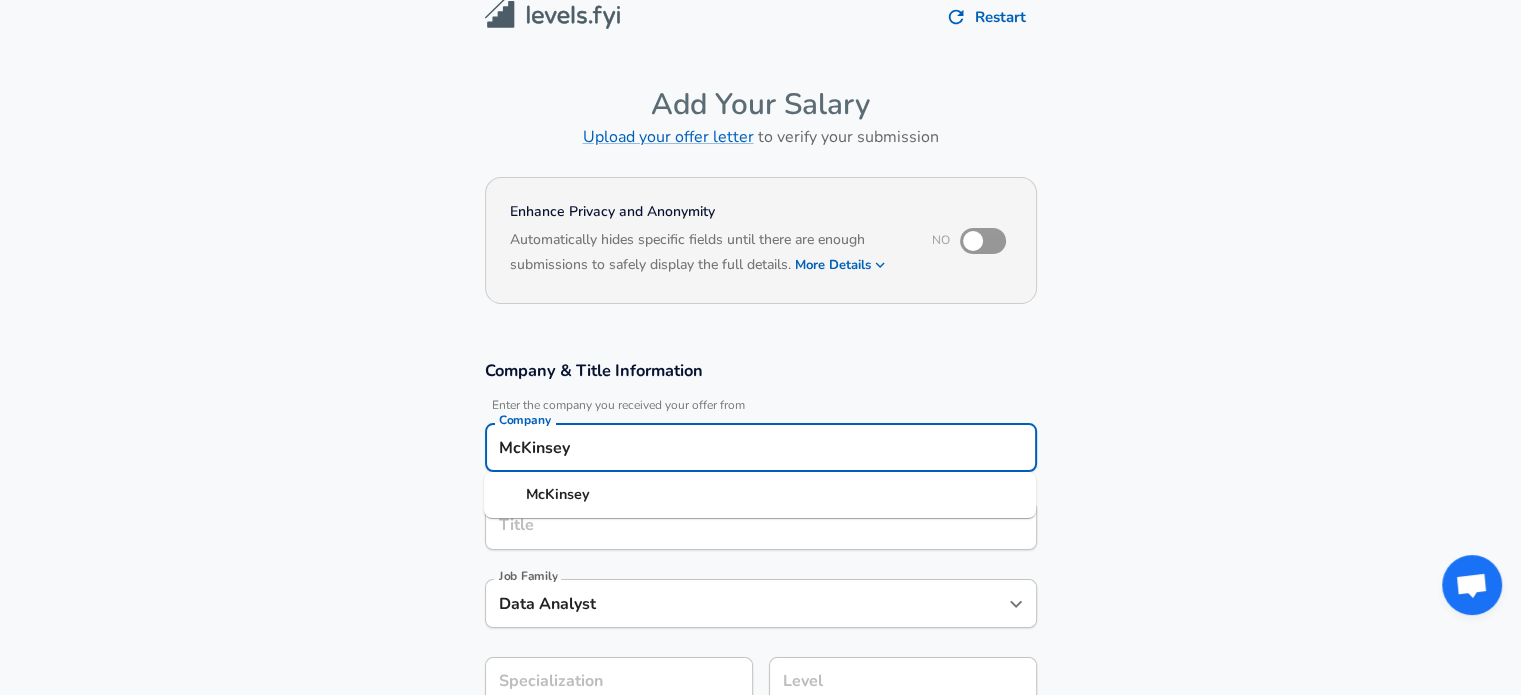 drag, startPoint x: 0, startPoint y: 0, endPoint x: 520, endPoint y: 460, distance: 694.2622 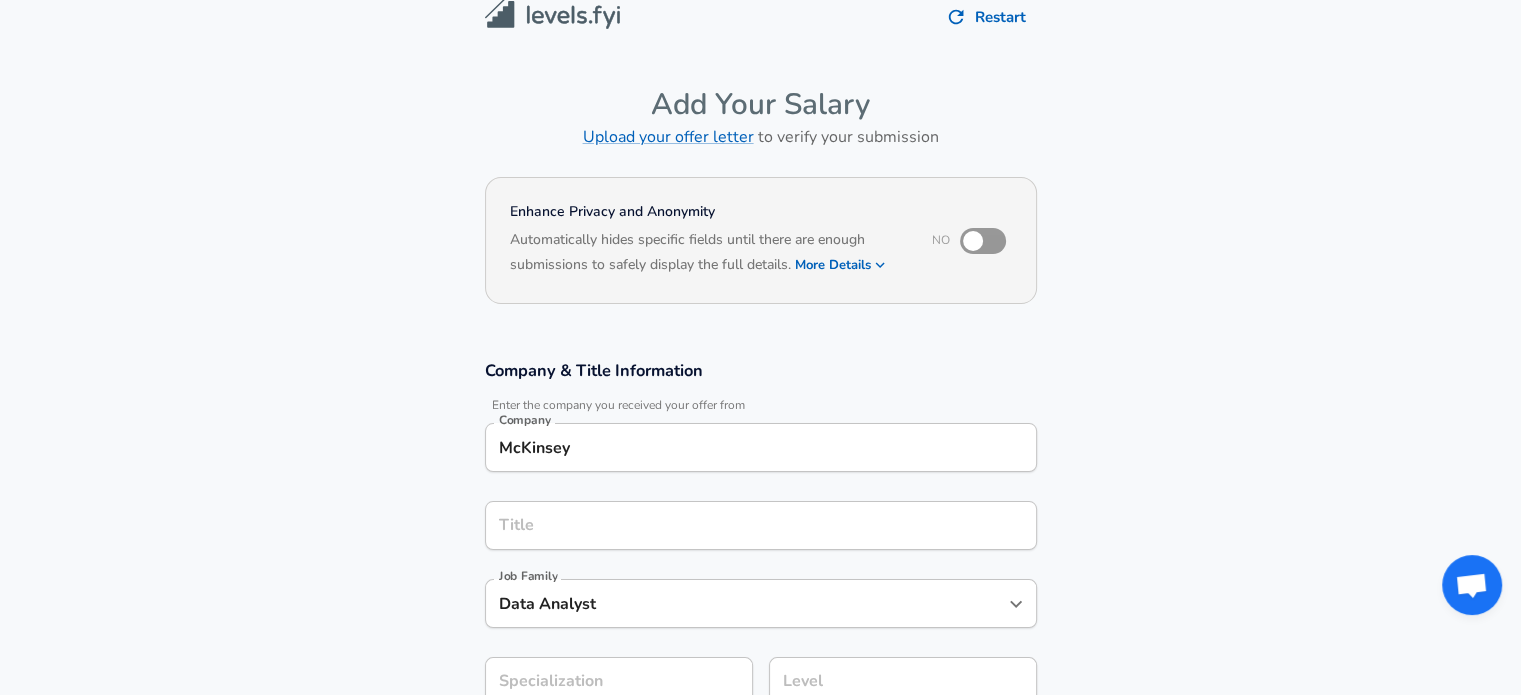 click on "Company & Title Information Enter the company you received your offer from Company McKinsey Company Title Title Job Family Data Analyst Job Family Specialization Specialization Level Level" at bounding box center [760, 543] 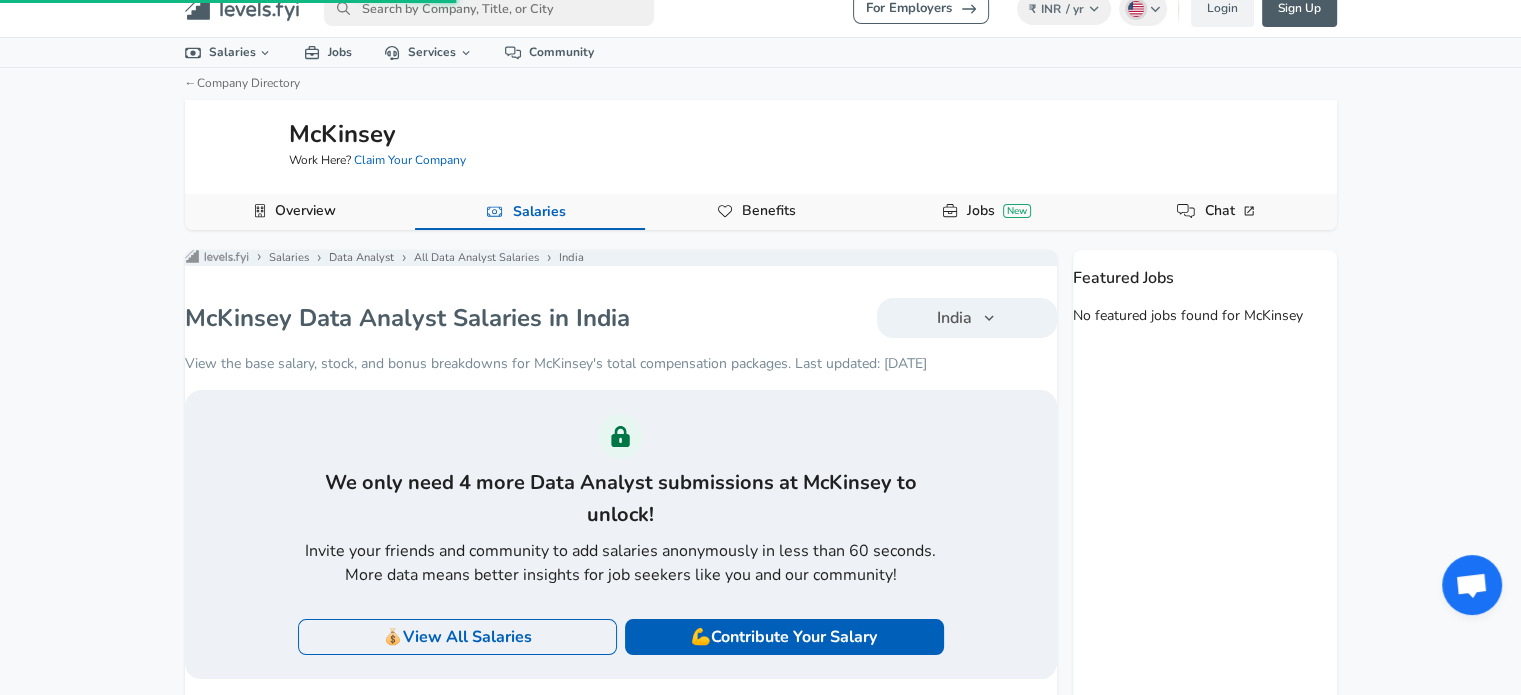 scroll, scrollTop: 0, scrollLeft: 0, axis: both 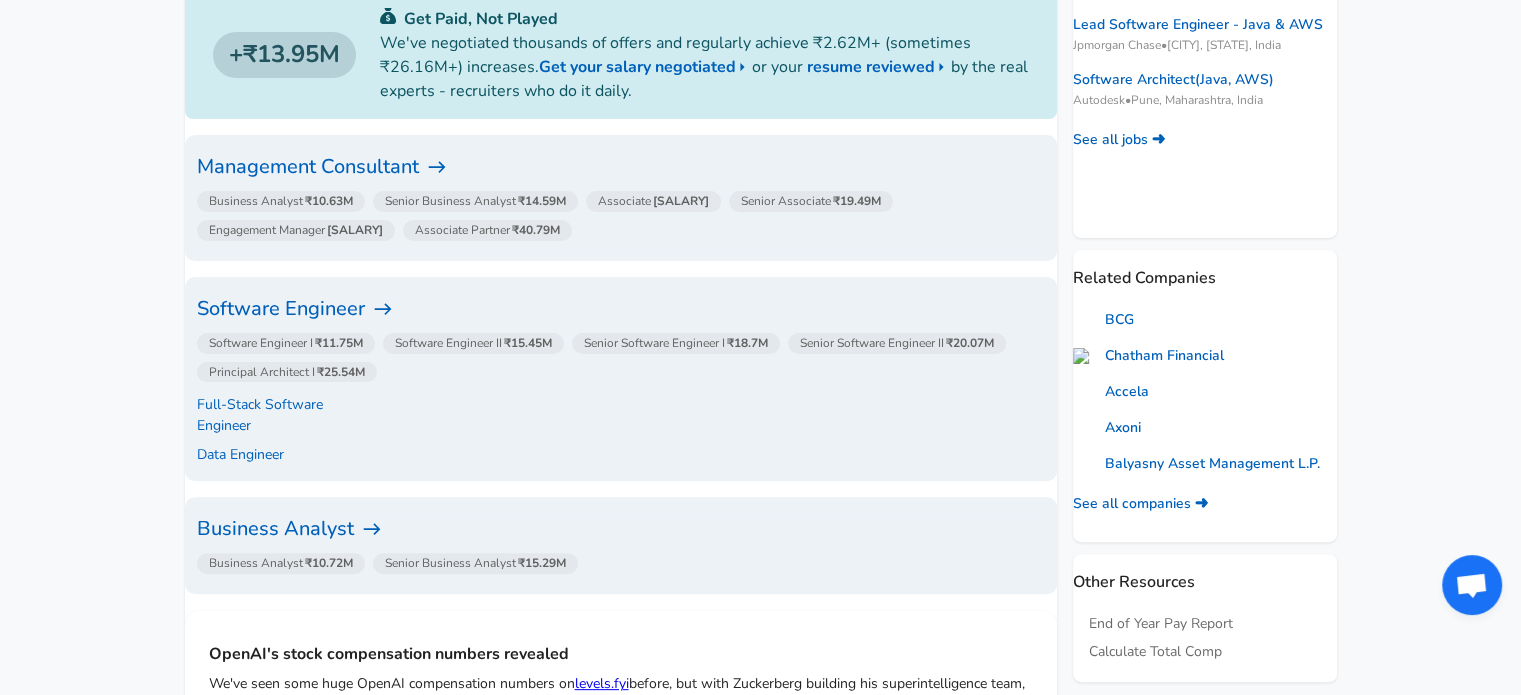 click on "Business Analyst" at bounding box center [621, 529] 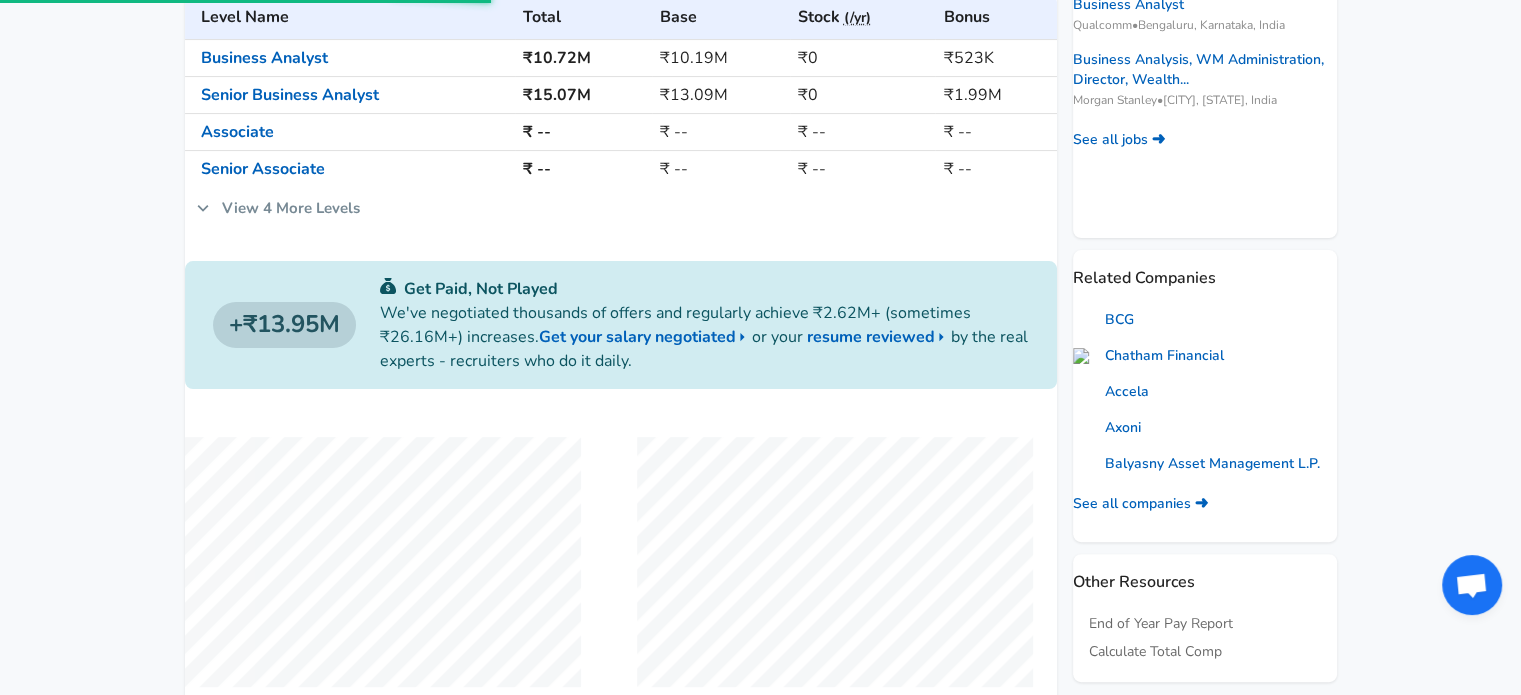 scroll, scrollTop: 0, scrollLeft: 0, axis: both 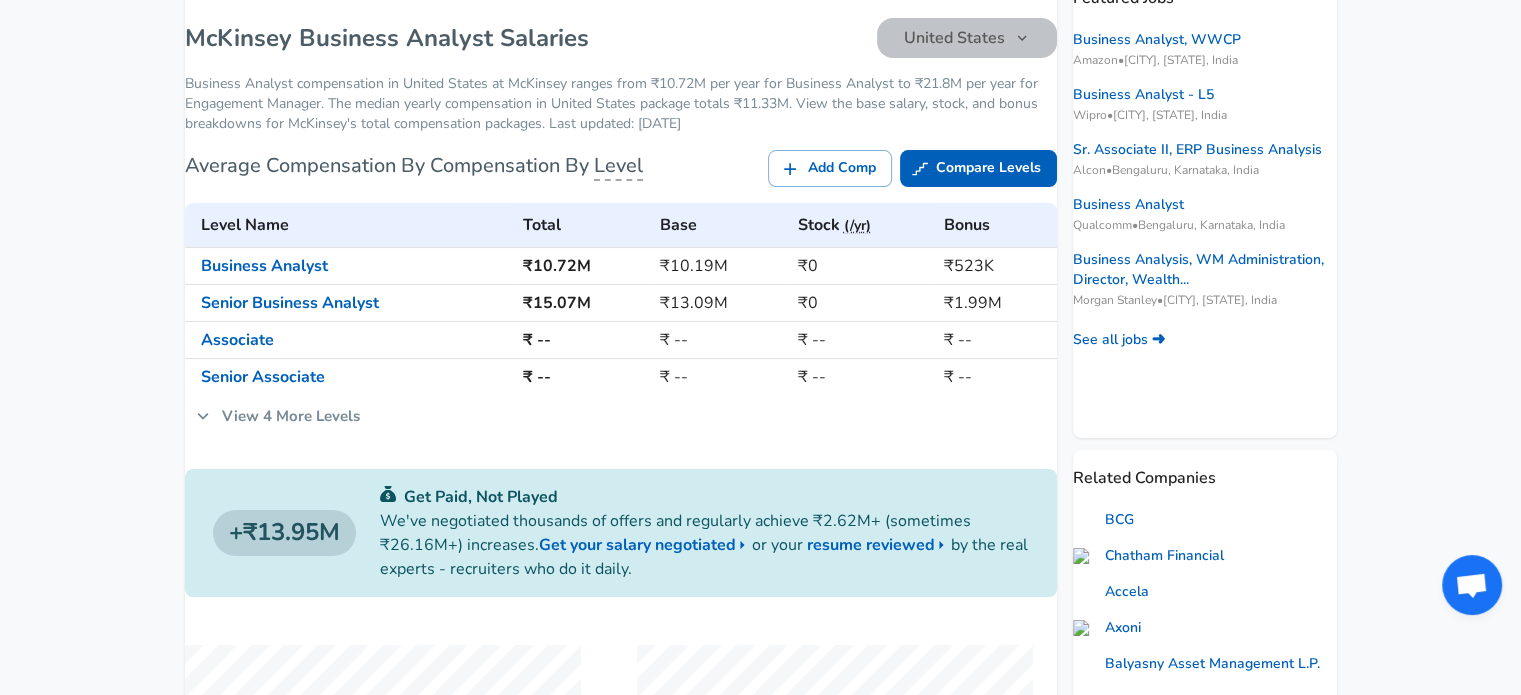 click on "United States" at bounding box center (967, 38) 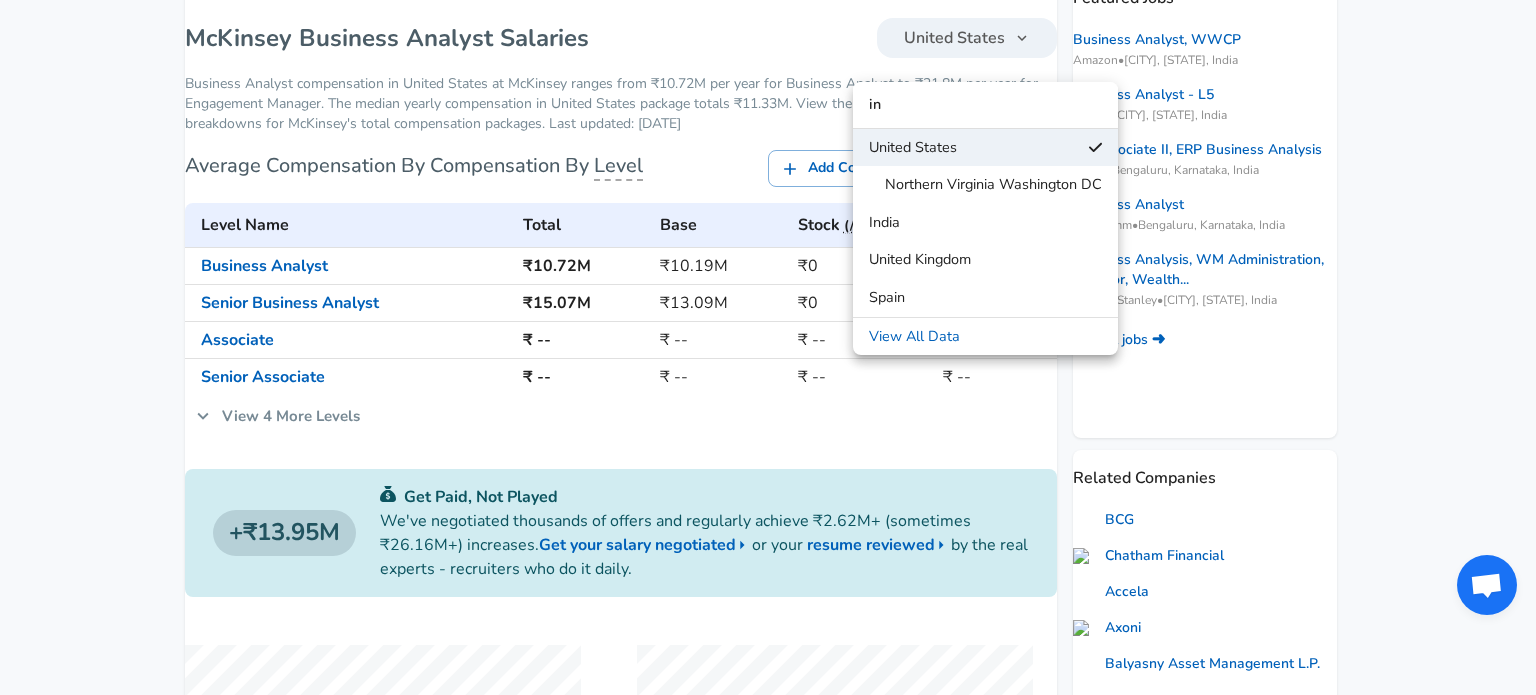 type on "in" 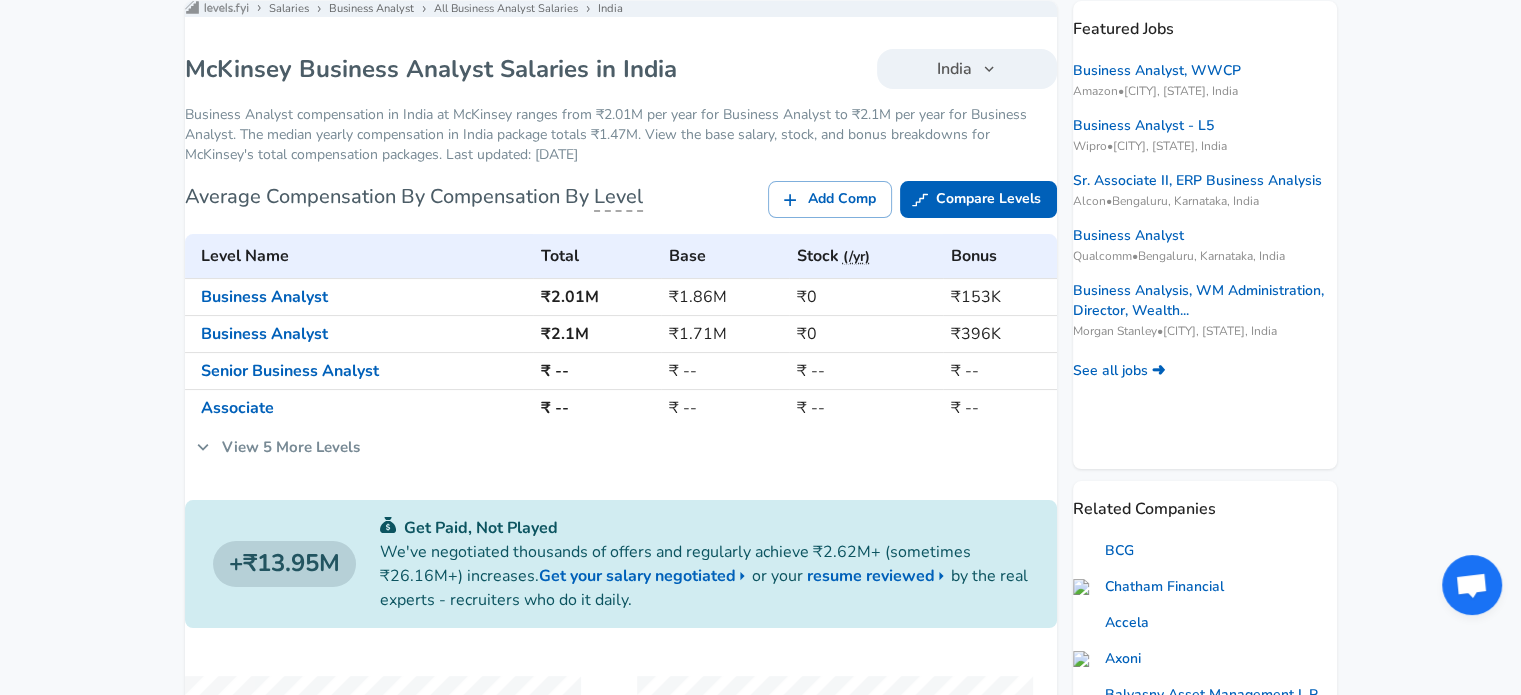 scroll, scrollTop: 300, scrollLeft: 0, axis: vertical 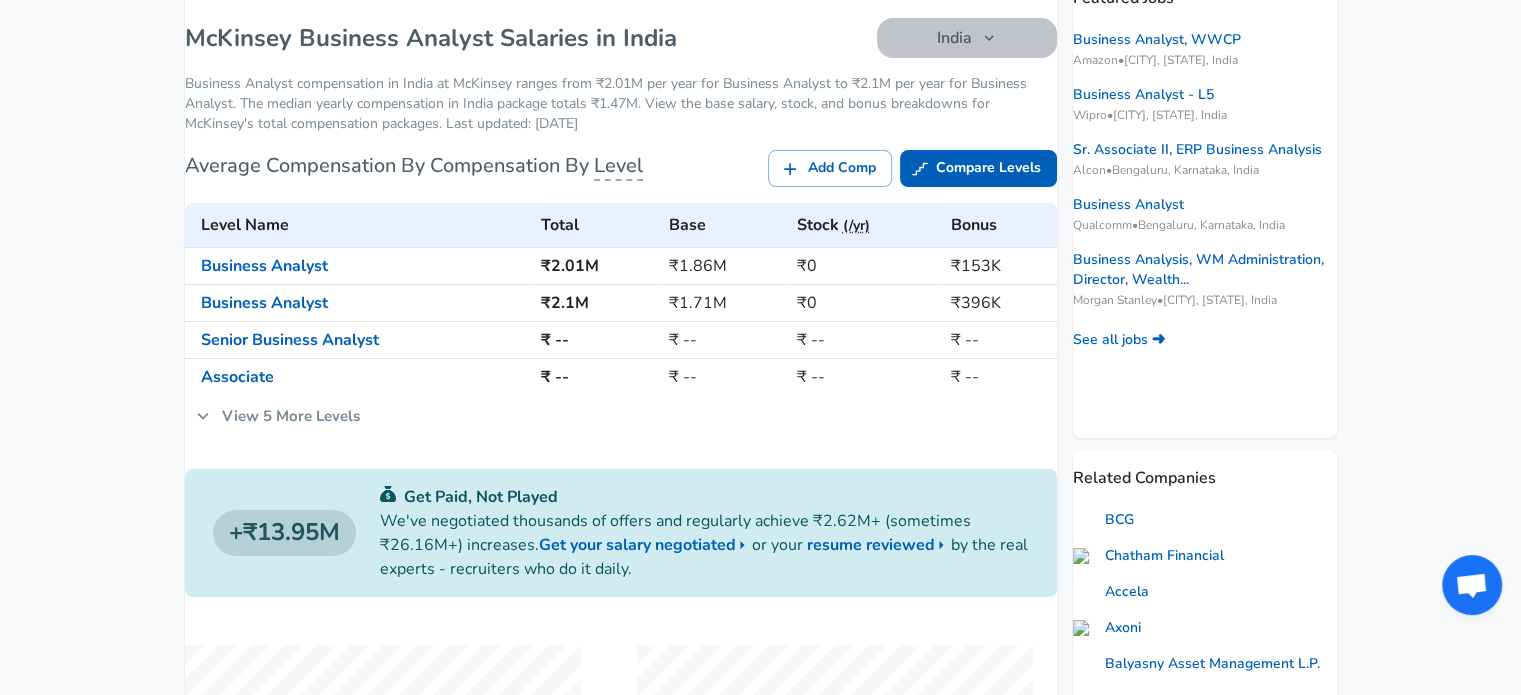click 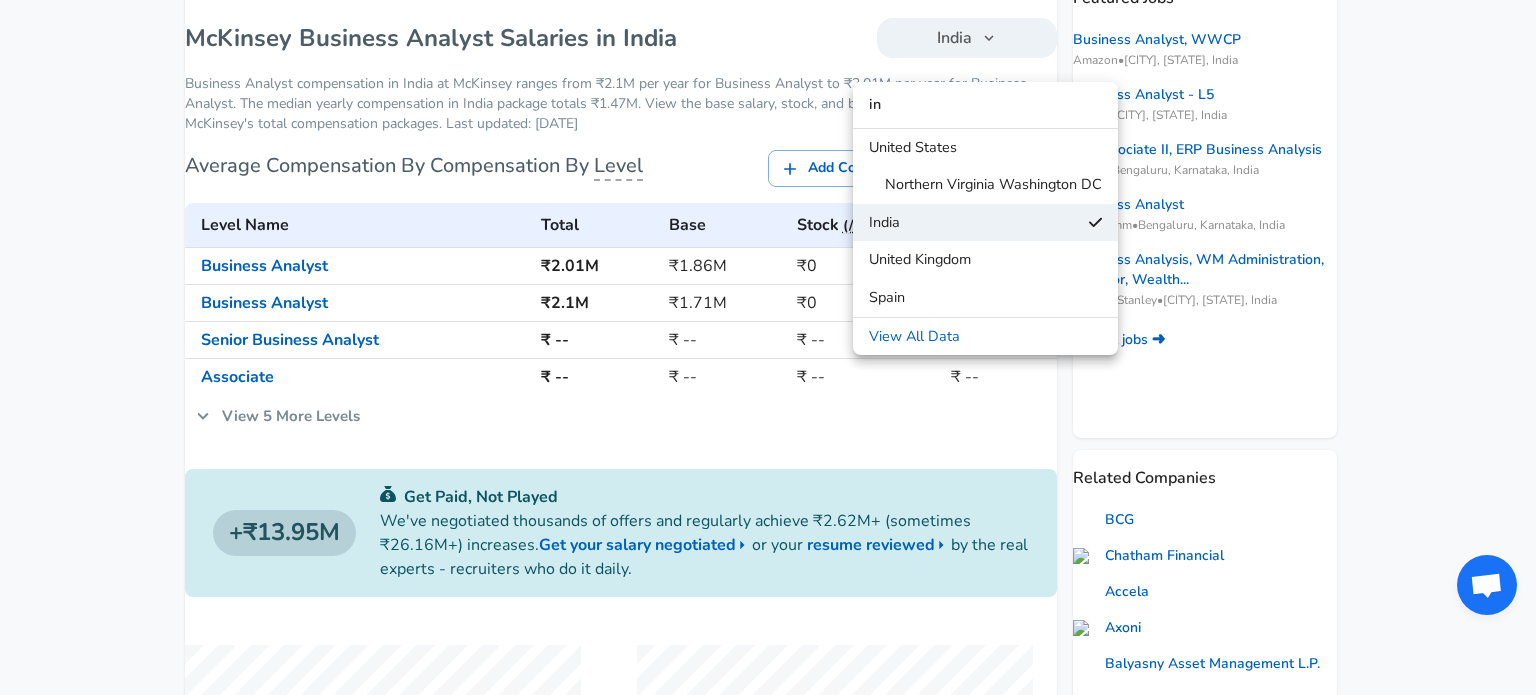 click on "United States" at bounding box center (913, 148) 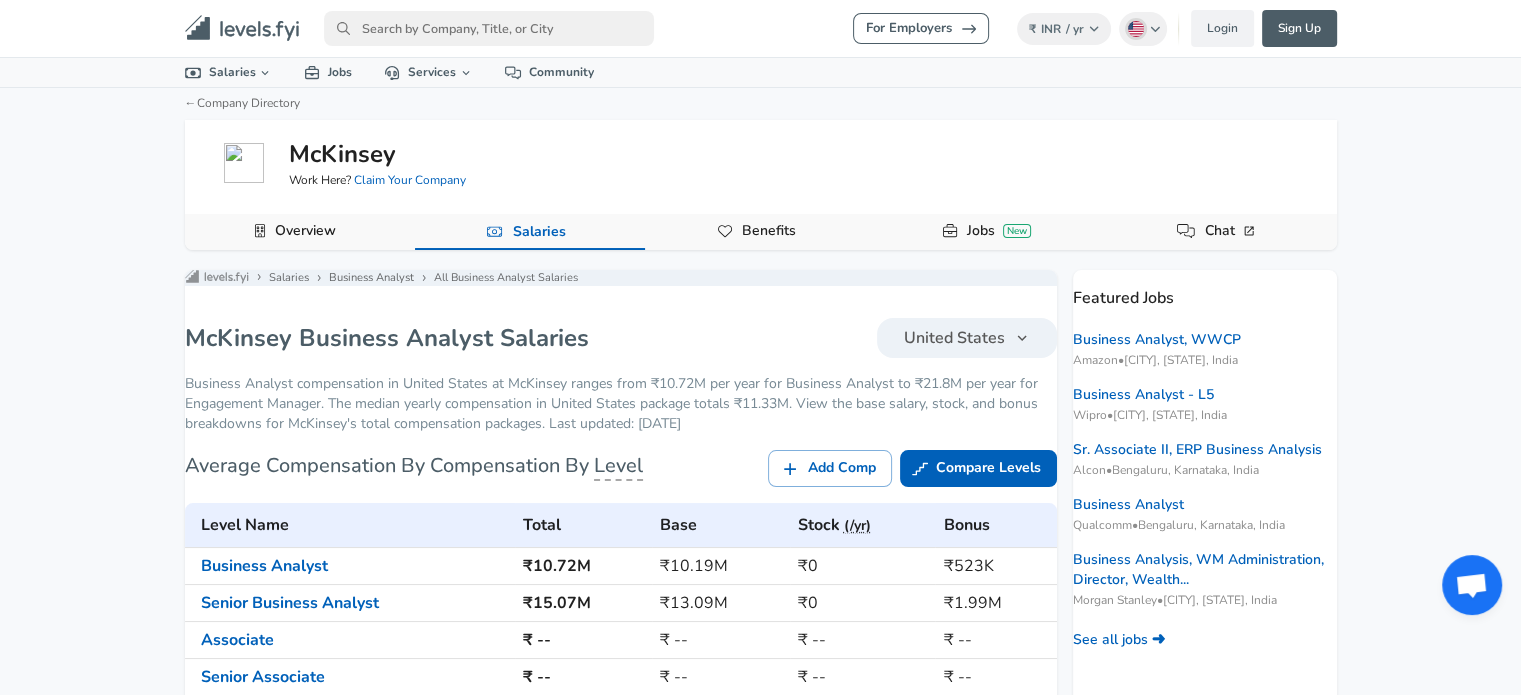 scroll, scrollTop: 300, scrollLeft: 0, axis: vertical 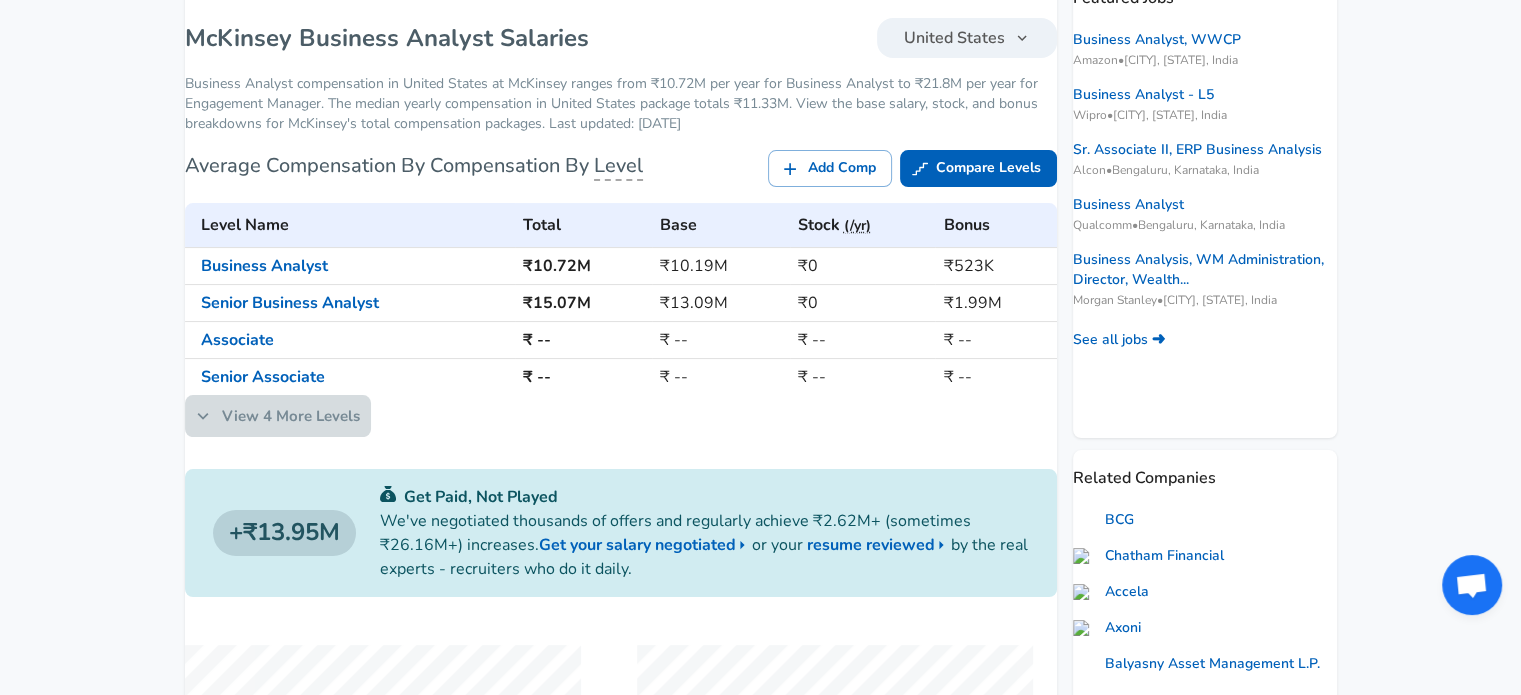 click on "View   4   More Levels" at bounding box center (278, 416) 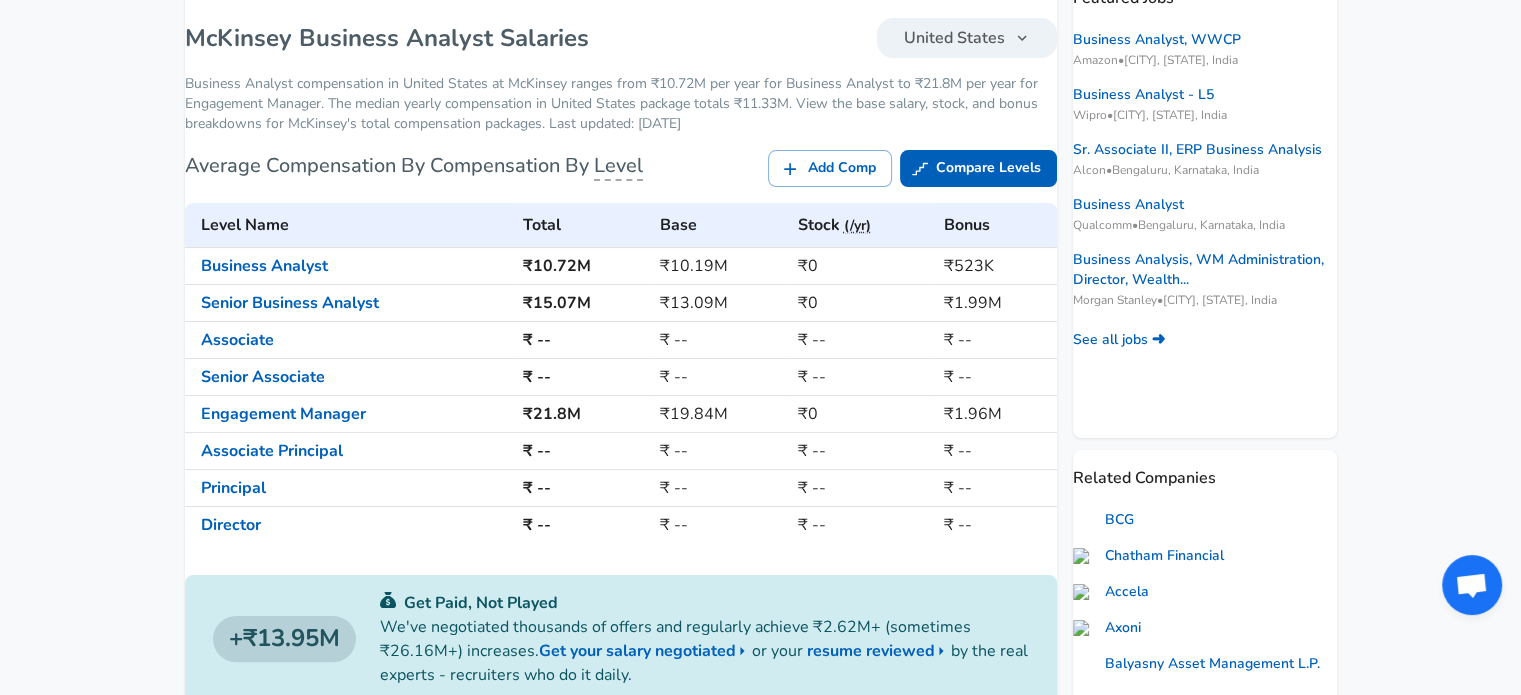 click on "United States" at bounding box center [954, 38] 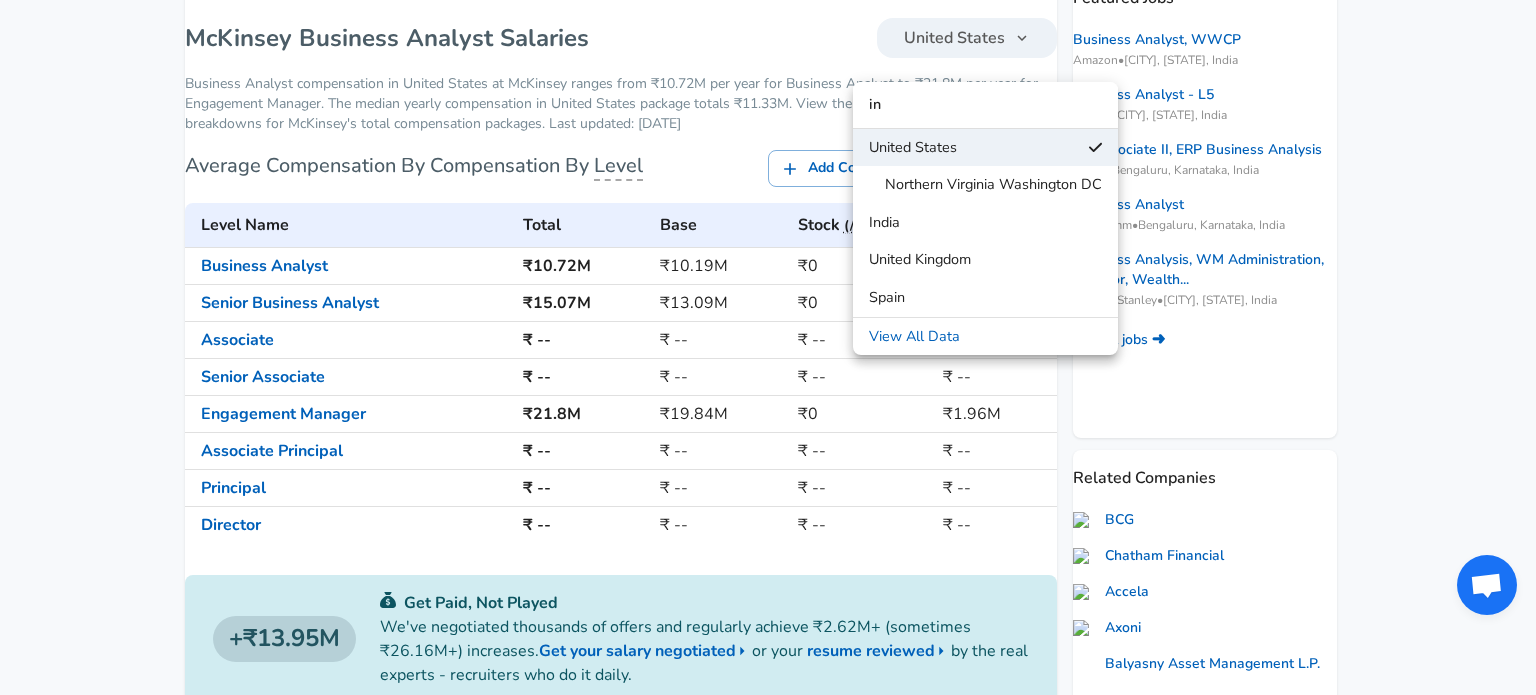 click on "India" at bounding box center (985, 223) 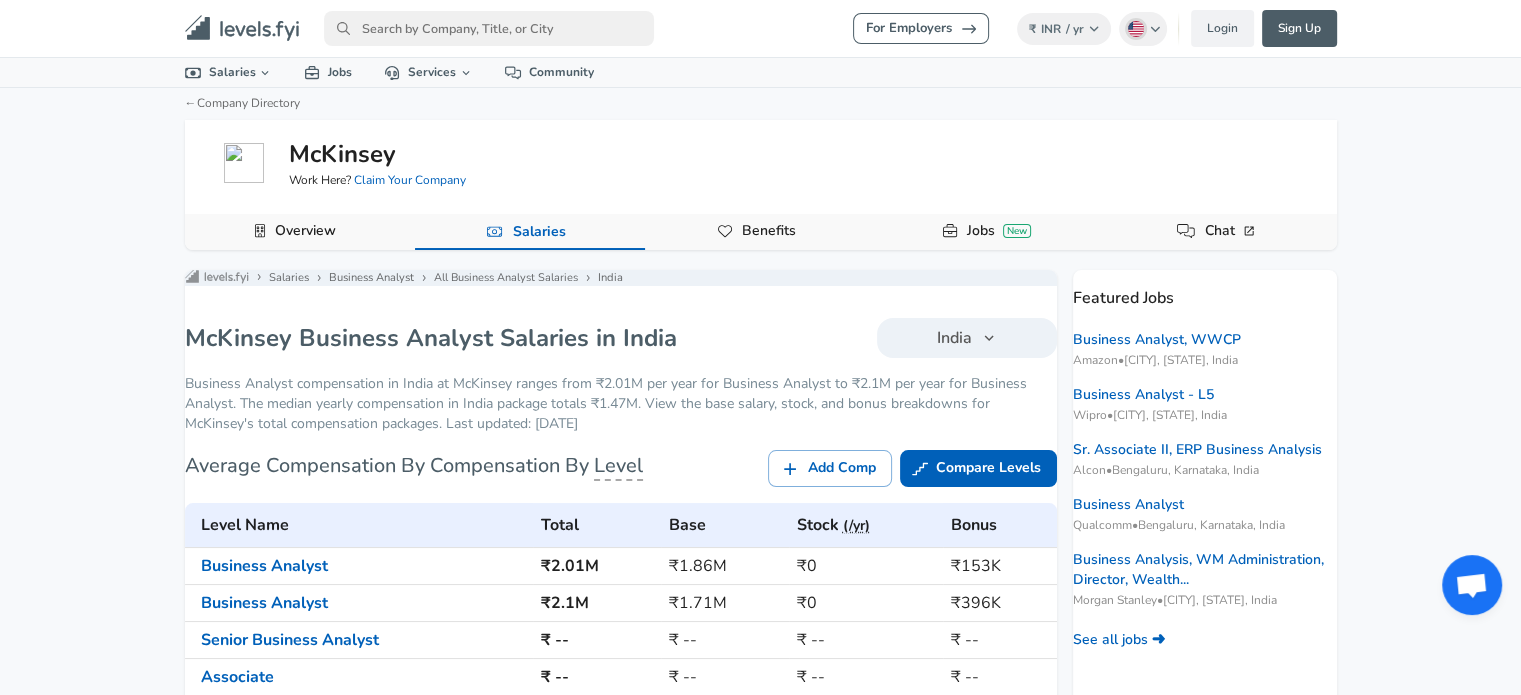 scroll, scrollTop: 0, scrollLeft: 0, axis: both 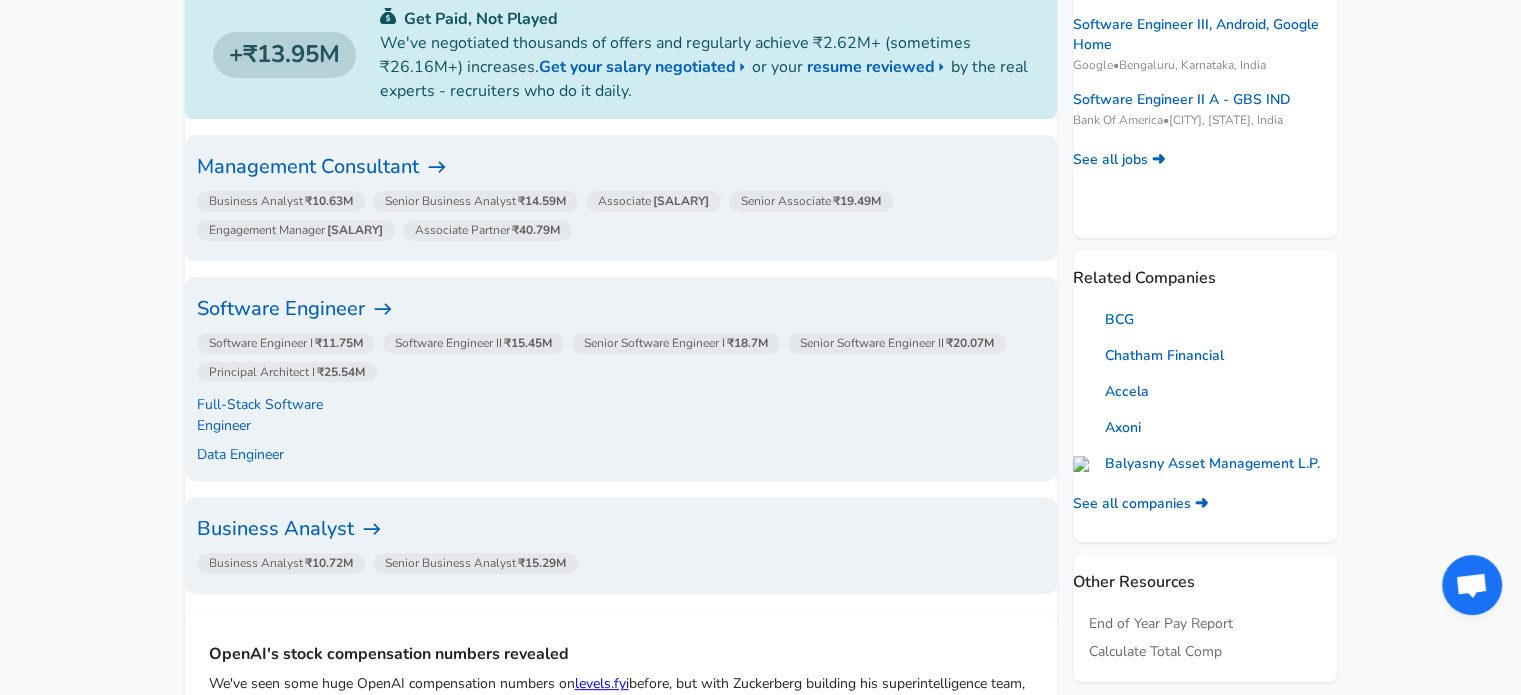 click on "Management Consultant" at bounding box center [621, 167] 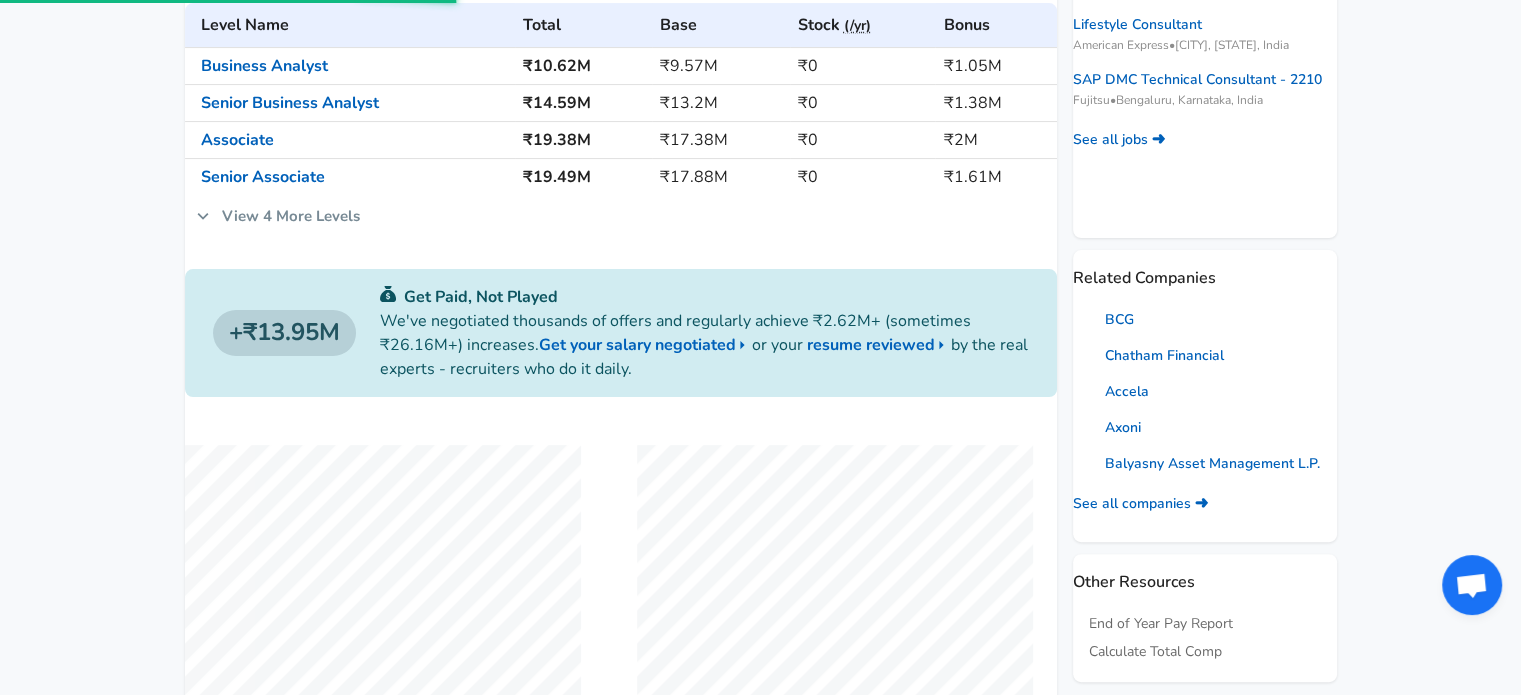 scroll, scrollTop: 0, scrollLeft: 0, axis: both 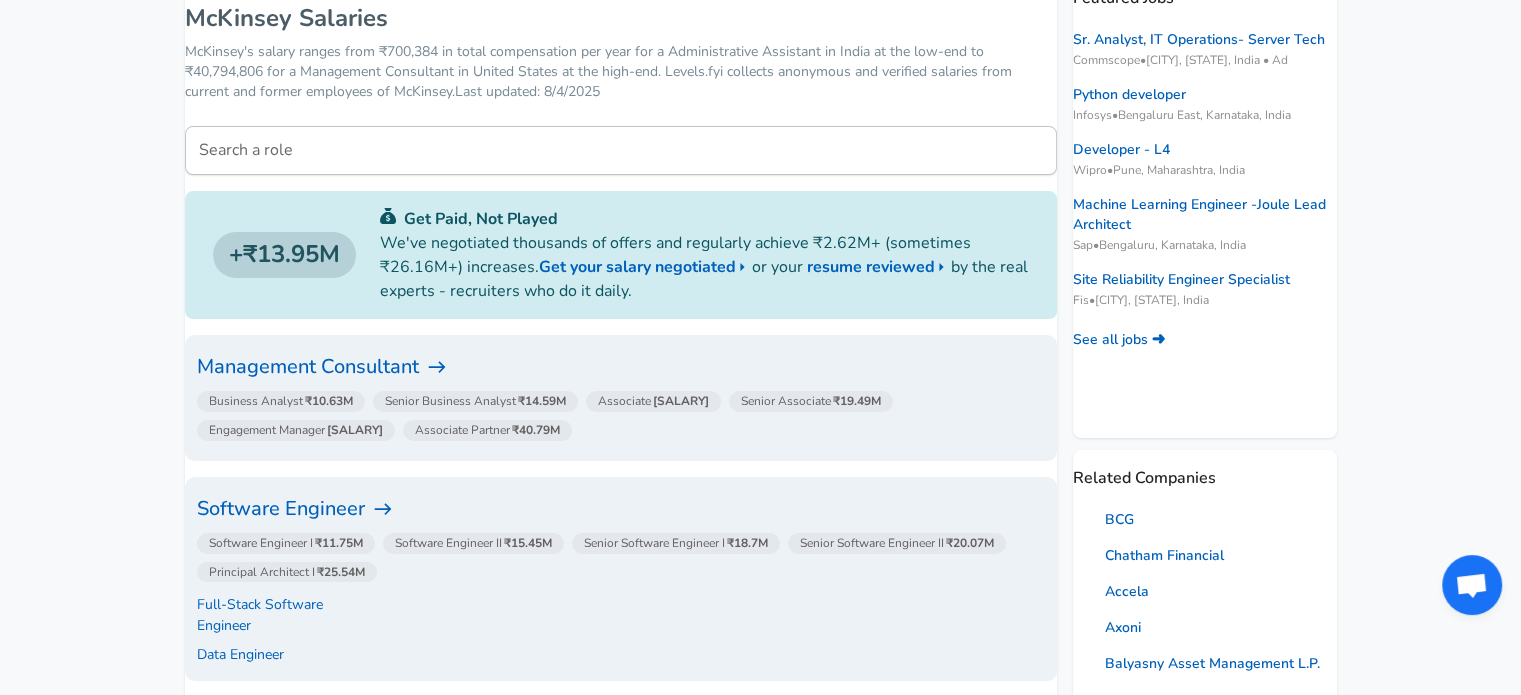 click on "Management Consultant" at bounding box center (621, 367) 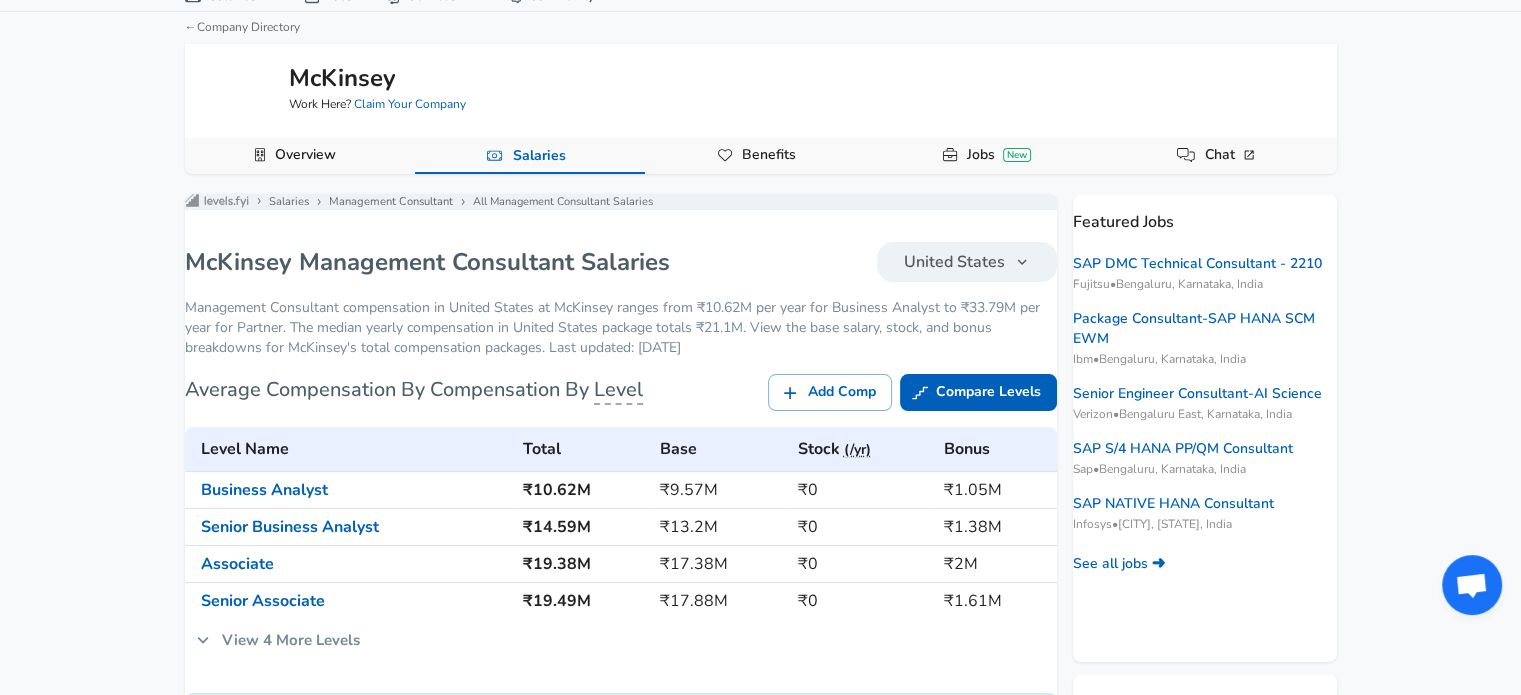scroll, scrollTop: 400, scrollLeft: 0, axis: vertical 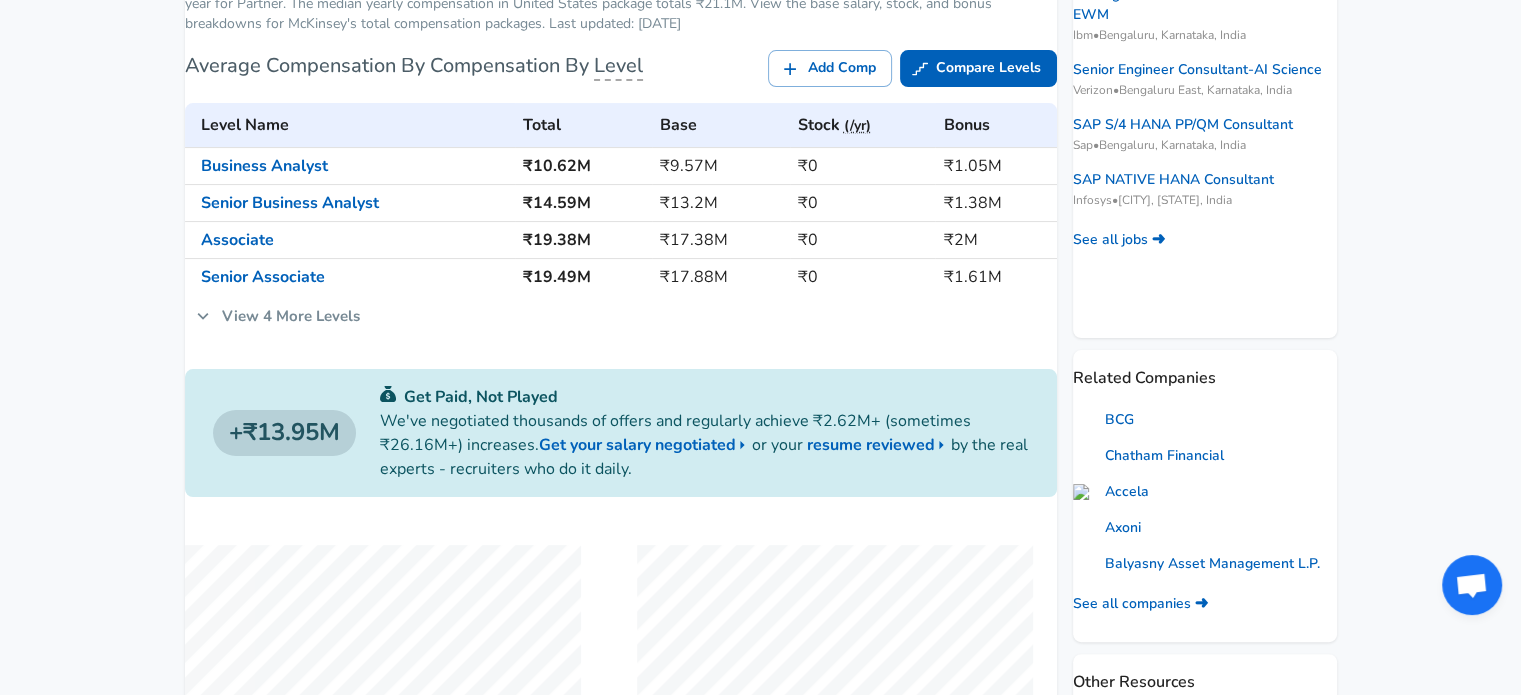 click on "View   4   More Levels" at bounding box center [278, 316] 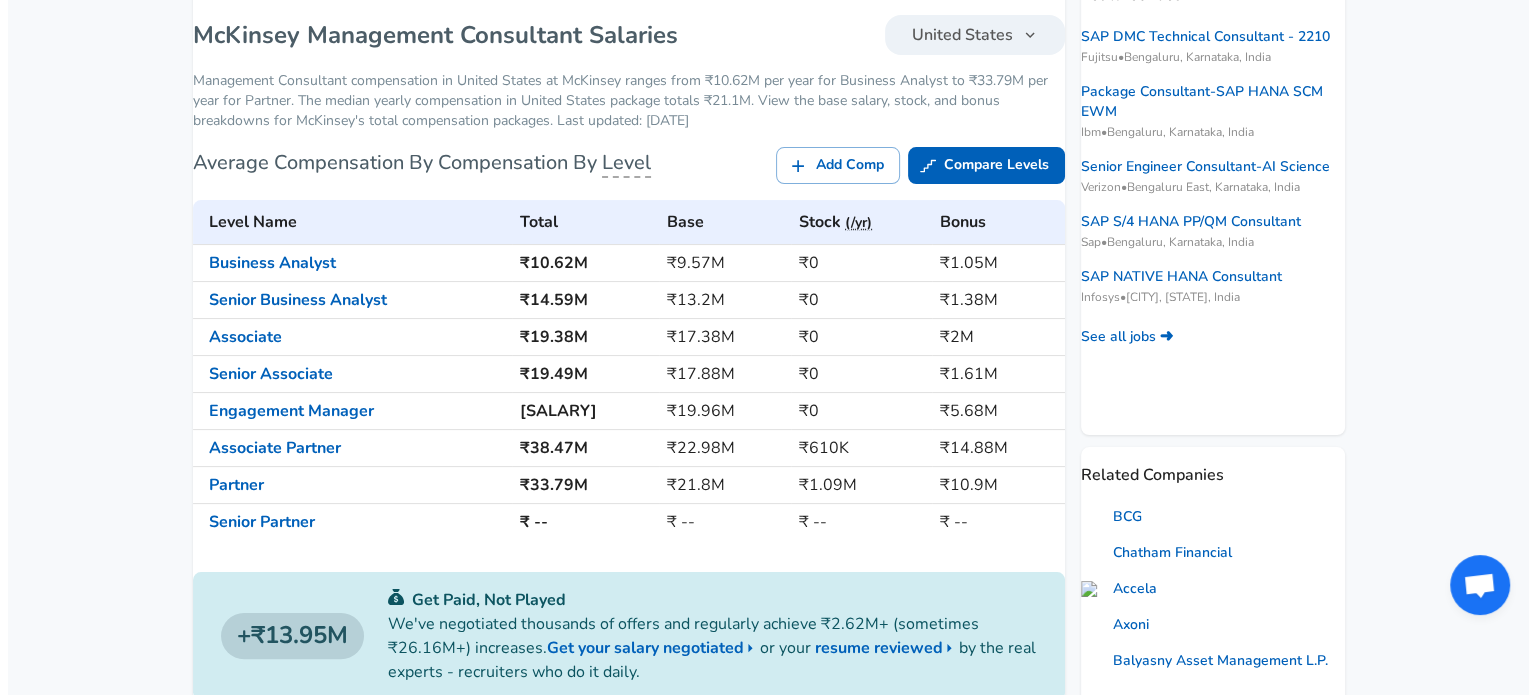 scroll, scrollTop: 200, scrollLeft: 0, axis: vertical 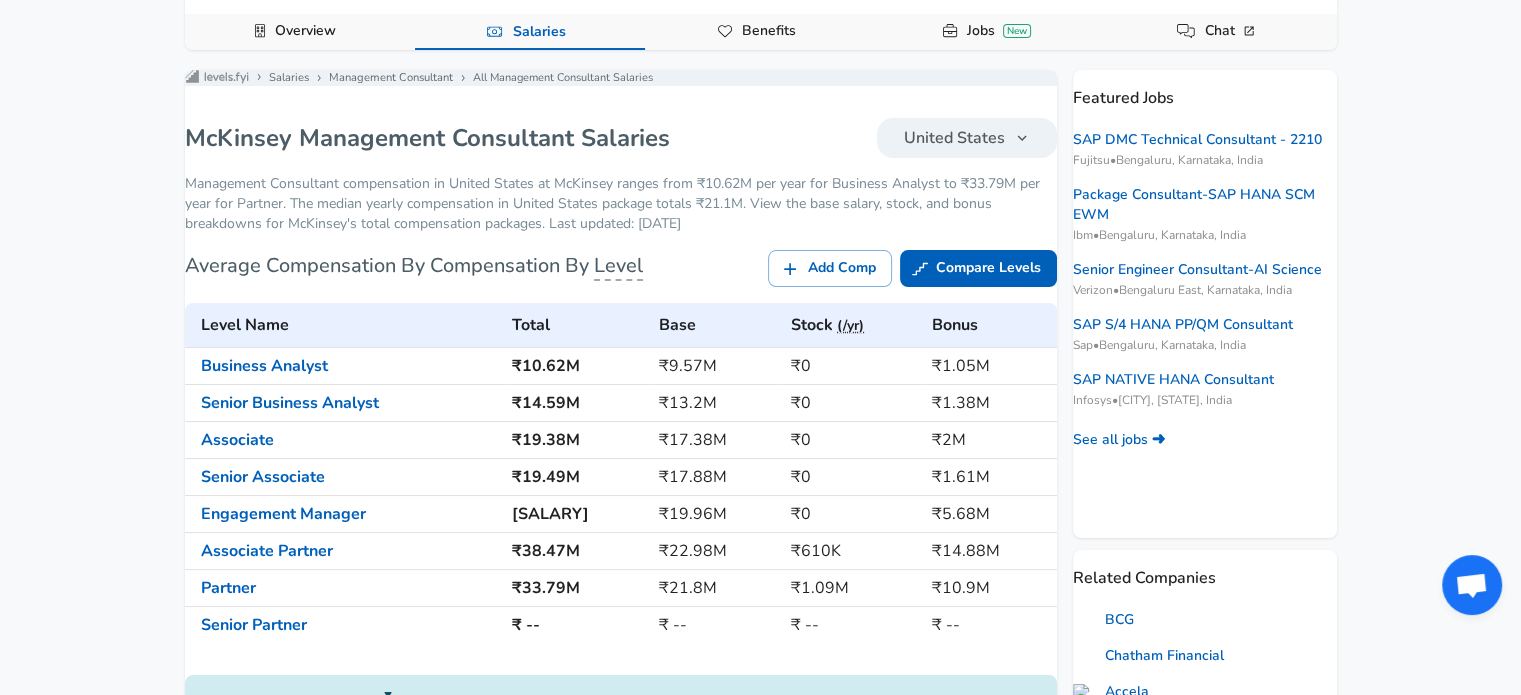 click on "United States" at bounding box center (954, 138) 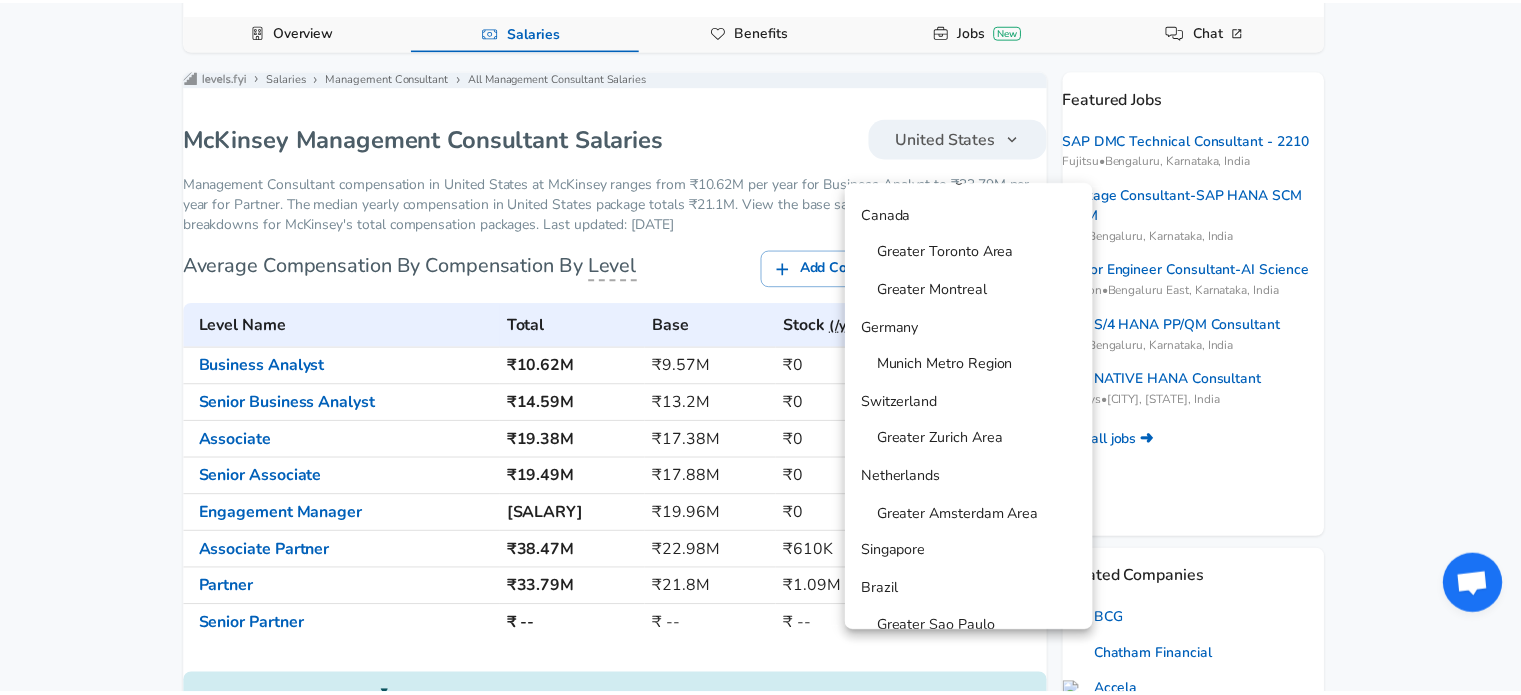 scroll, scrollTop: 500, scrollLeft: 0, axis: vertical 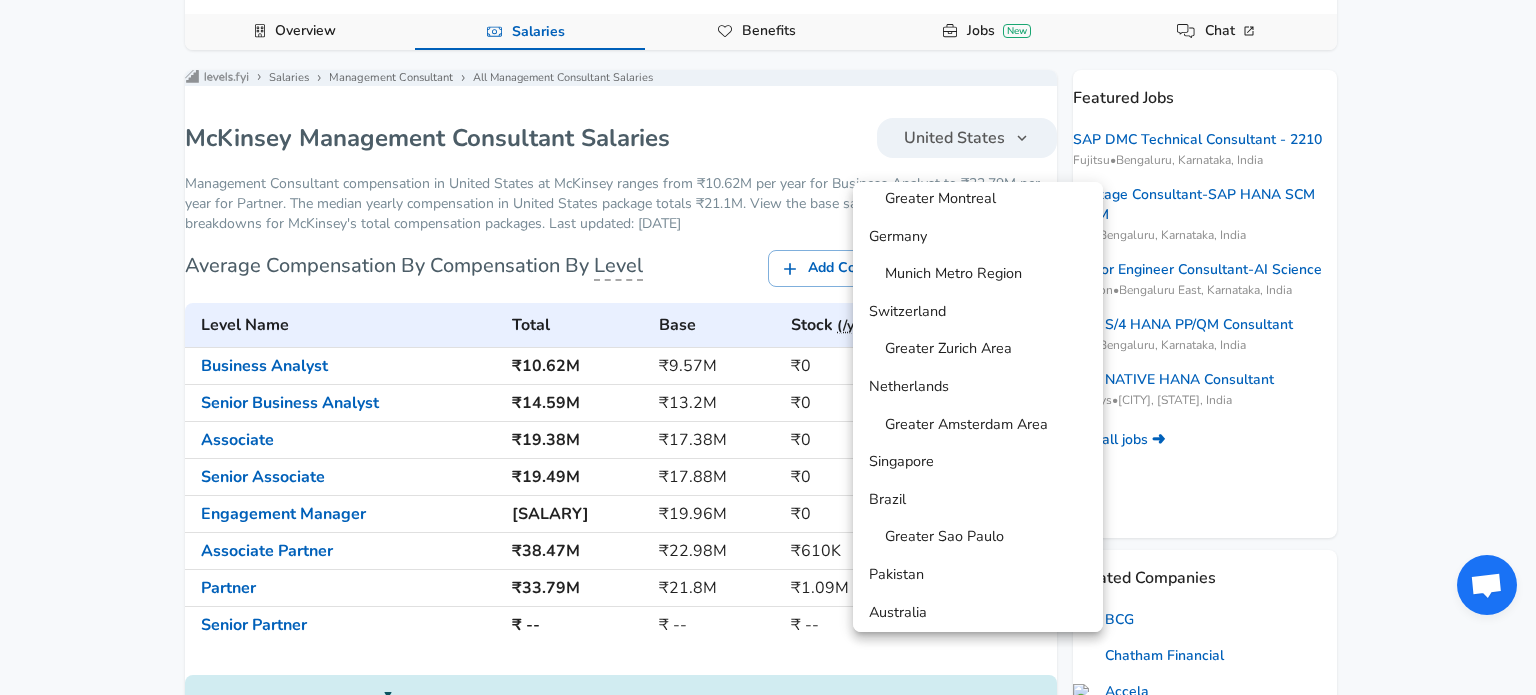 click on "Greater Amsterdam Area" at bounding box center [958, 425] 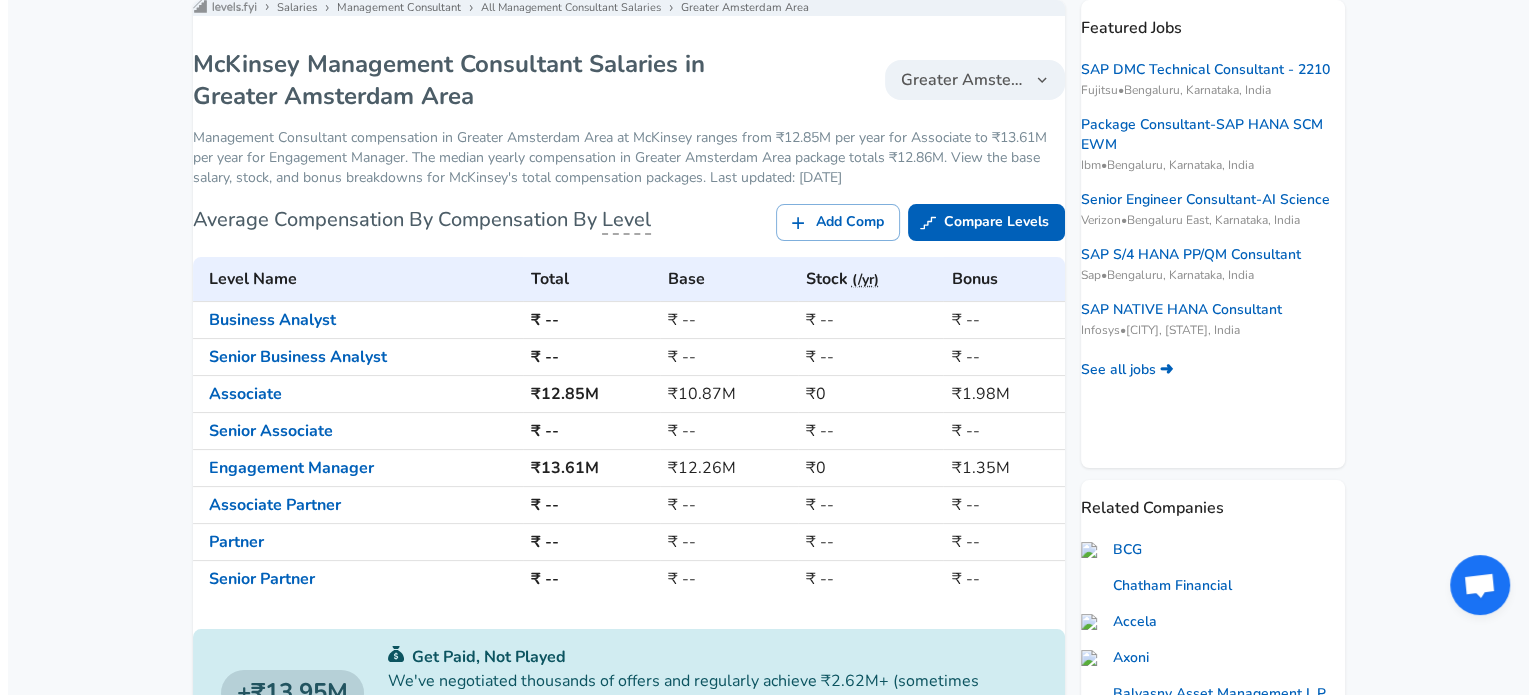 scroll, scrollTop: 300, scrollLeft: 0, axis: vertical 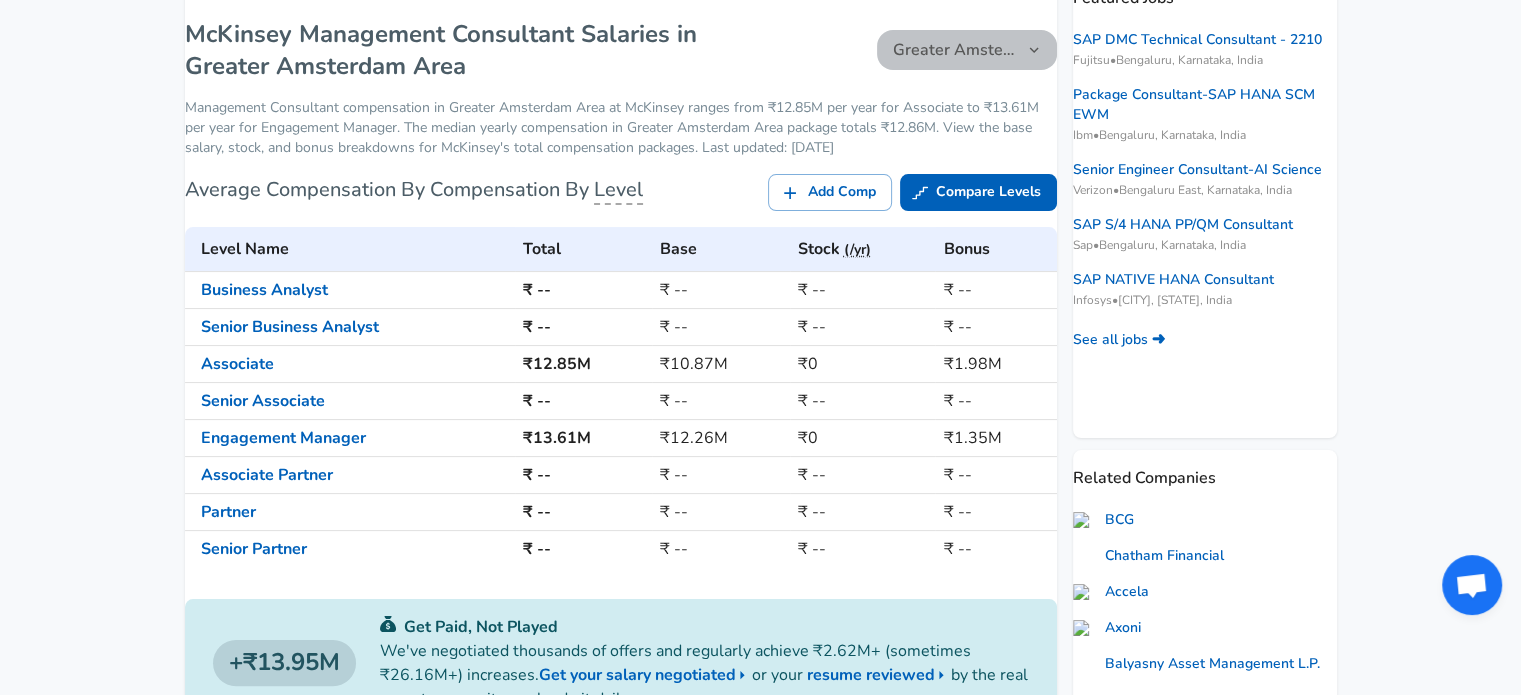 click on "Greater Amsterdam Area" at bounding box center [955, 50] 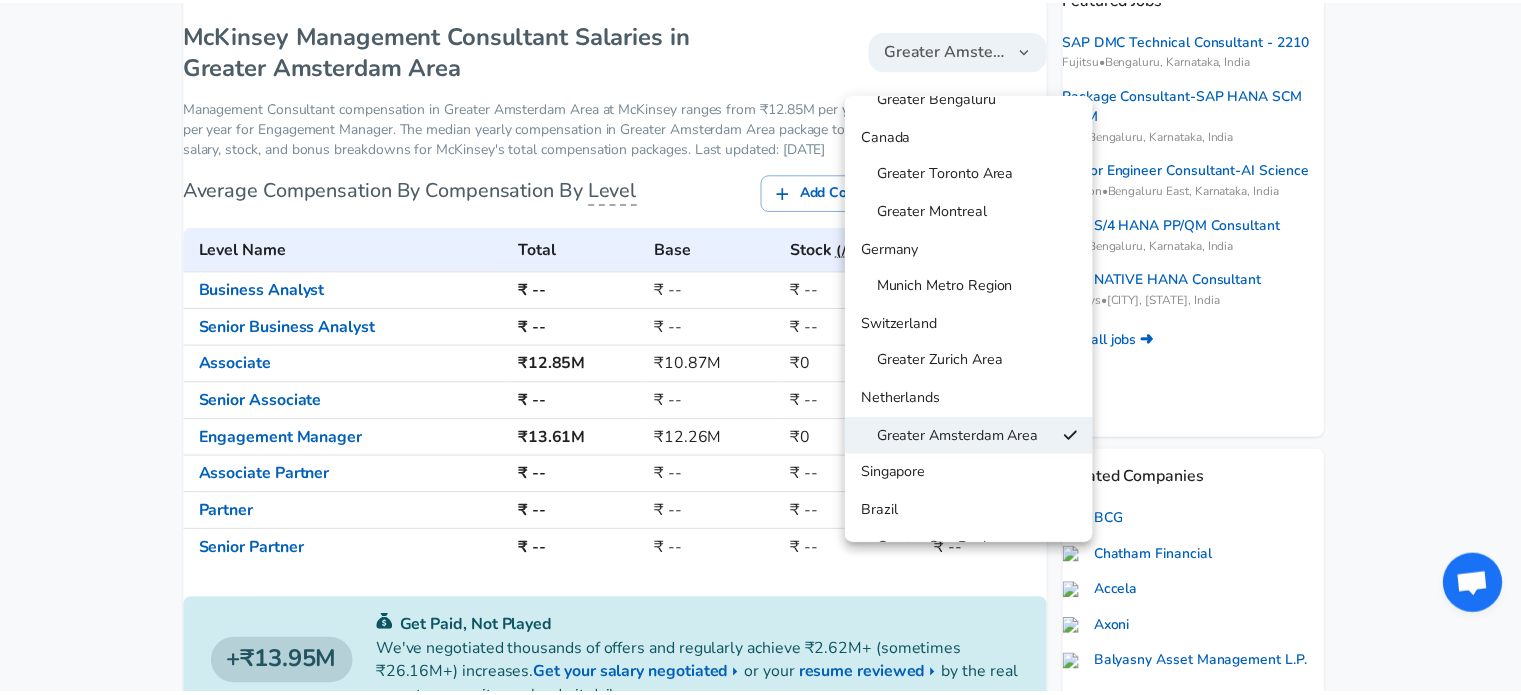 scroll, scrollTop: 300, scrollLeft: 0, axis: vertical 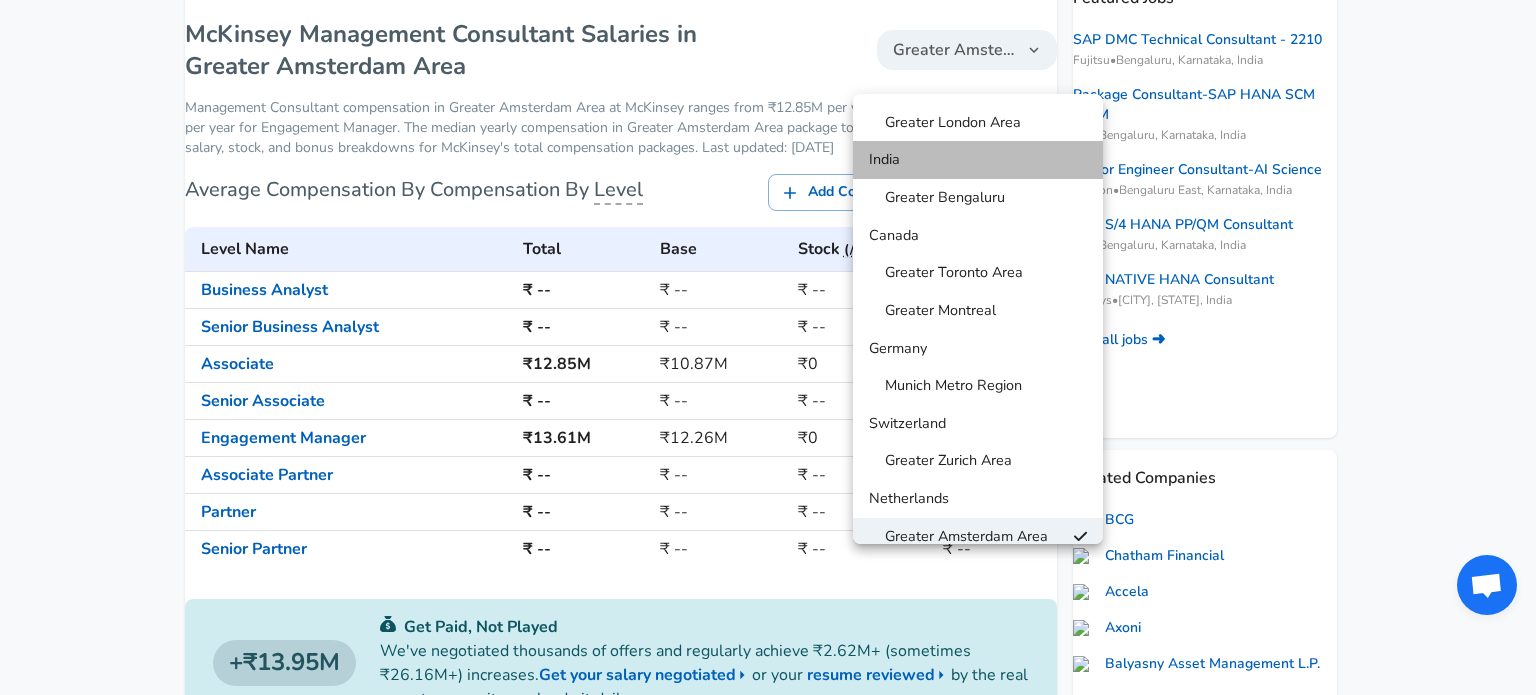 click on "India" at bounding box center [884, 160] 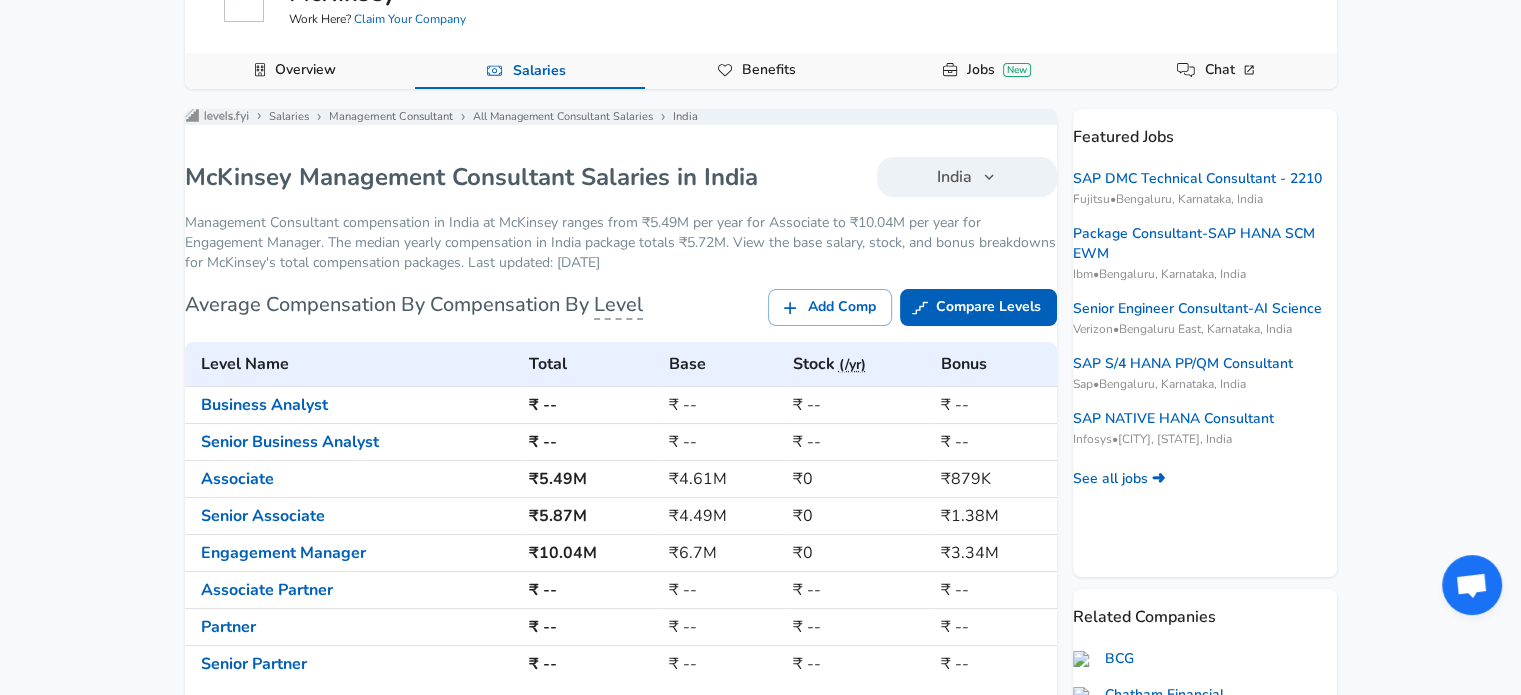scroll, scrollTop: 300, scrollLeft: 0, axis: vertical 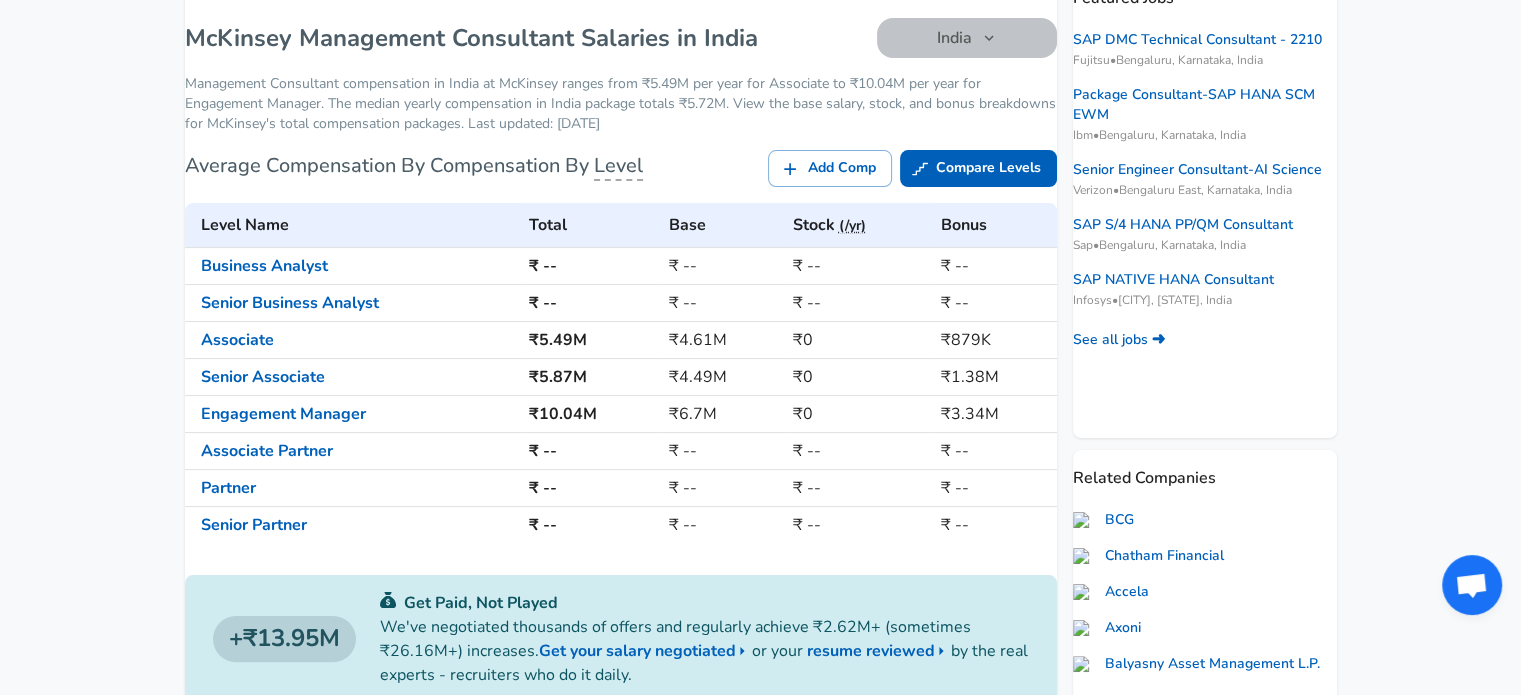 click on "India" at bounding box center [967, 38] 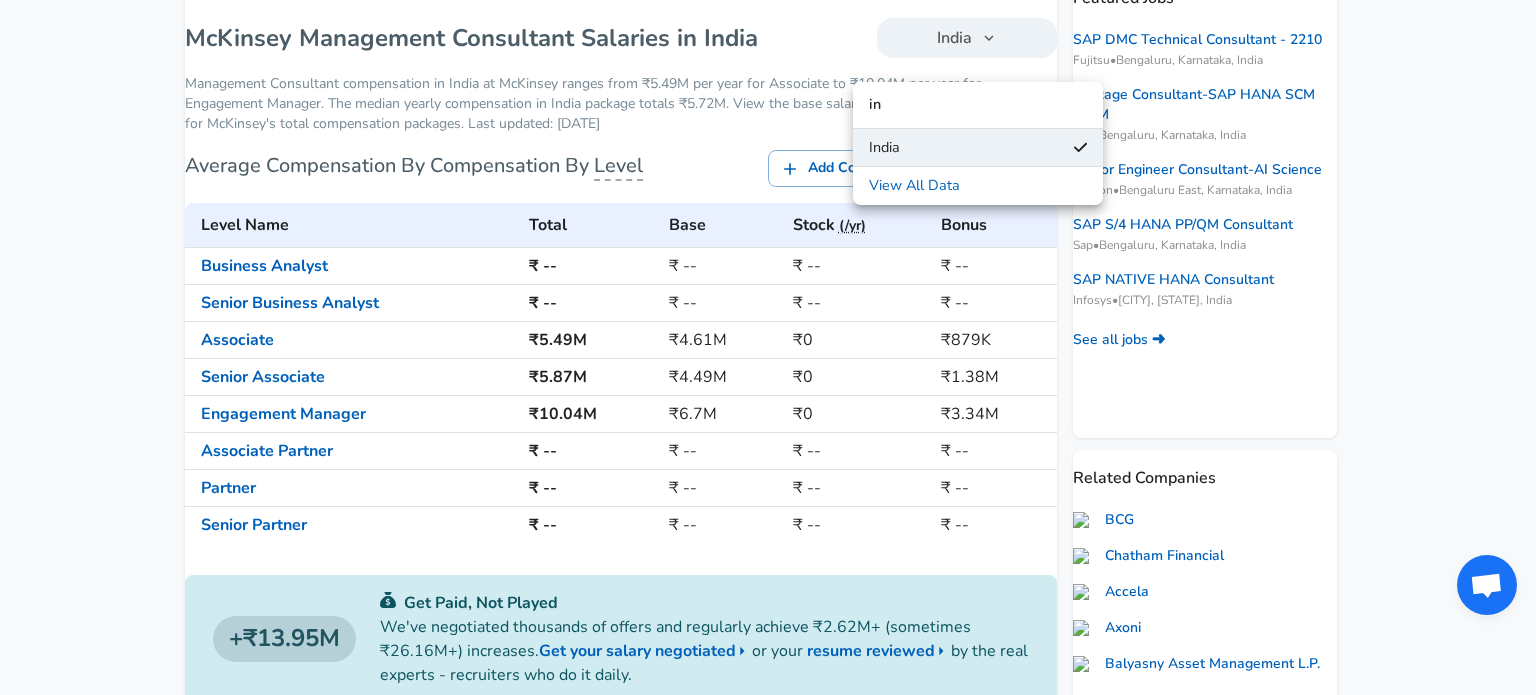 type on "i" 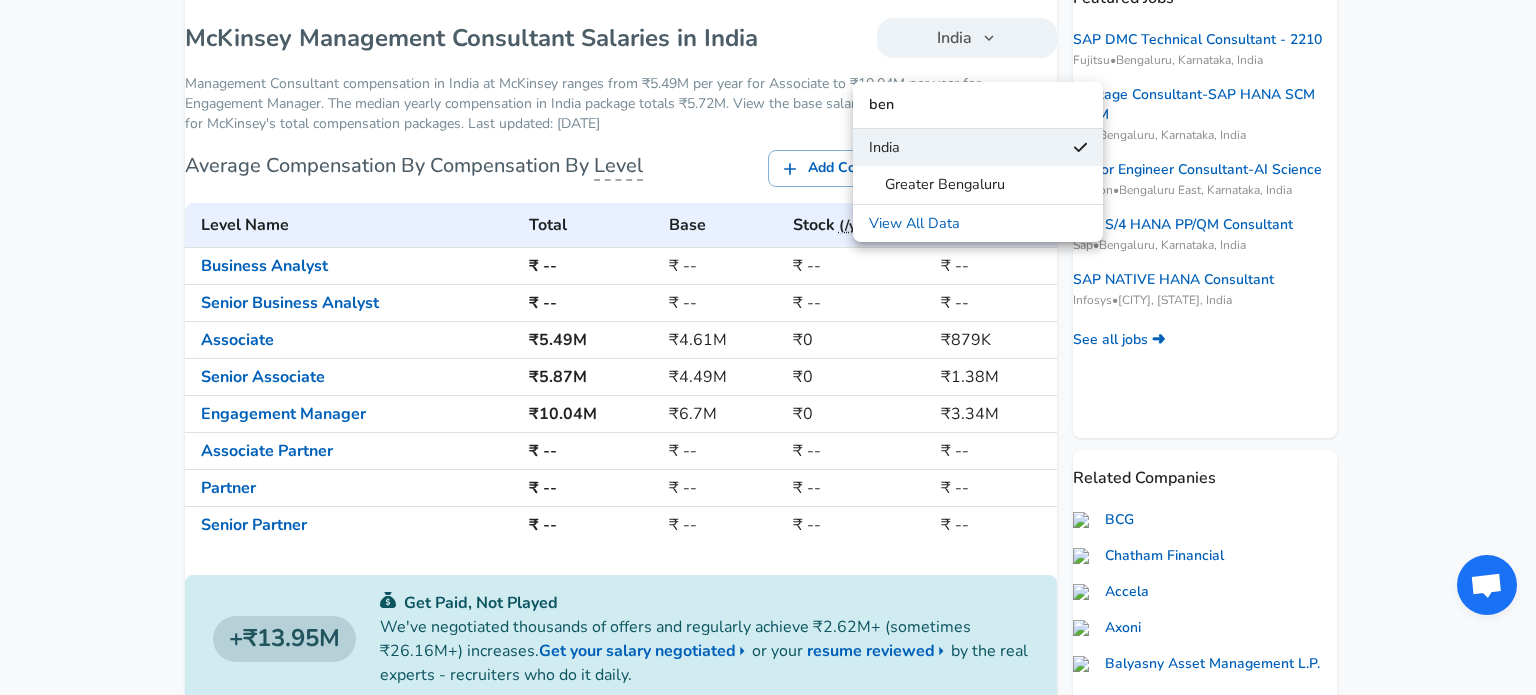 type on "ben" 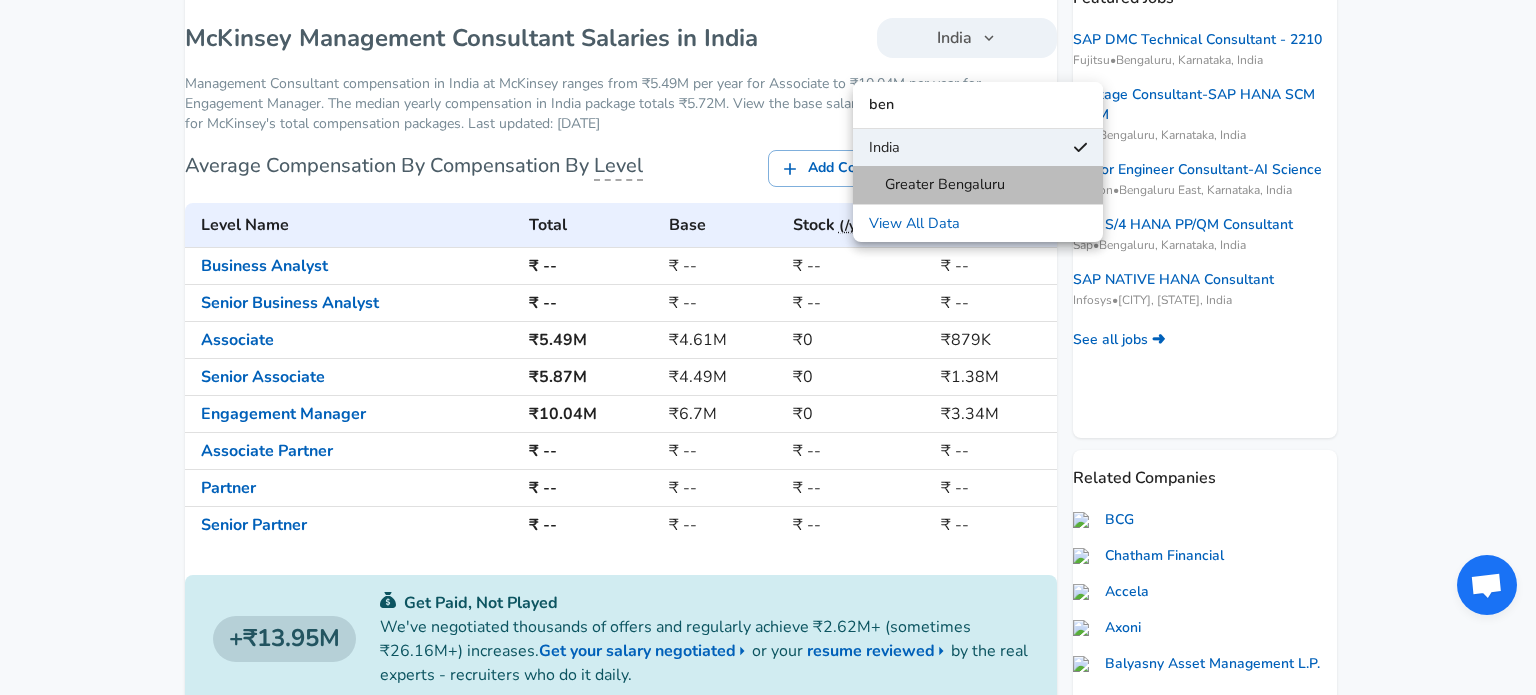 click on "Greater Bengaluru" at bounding box center (937, 185) 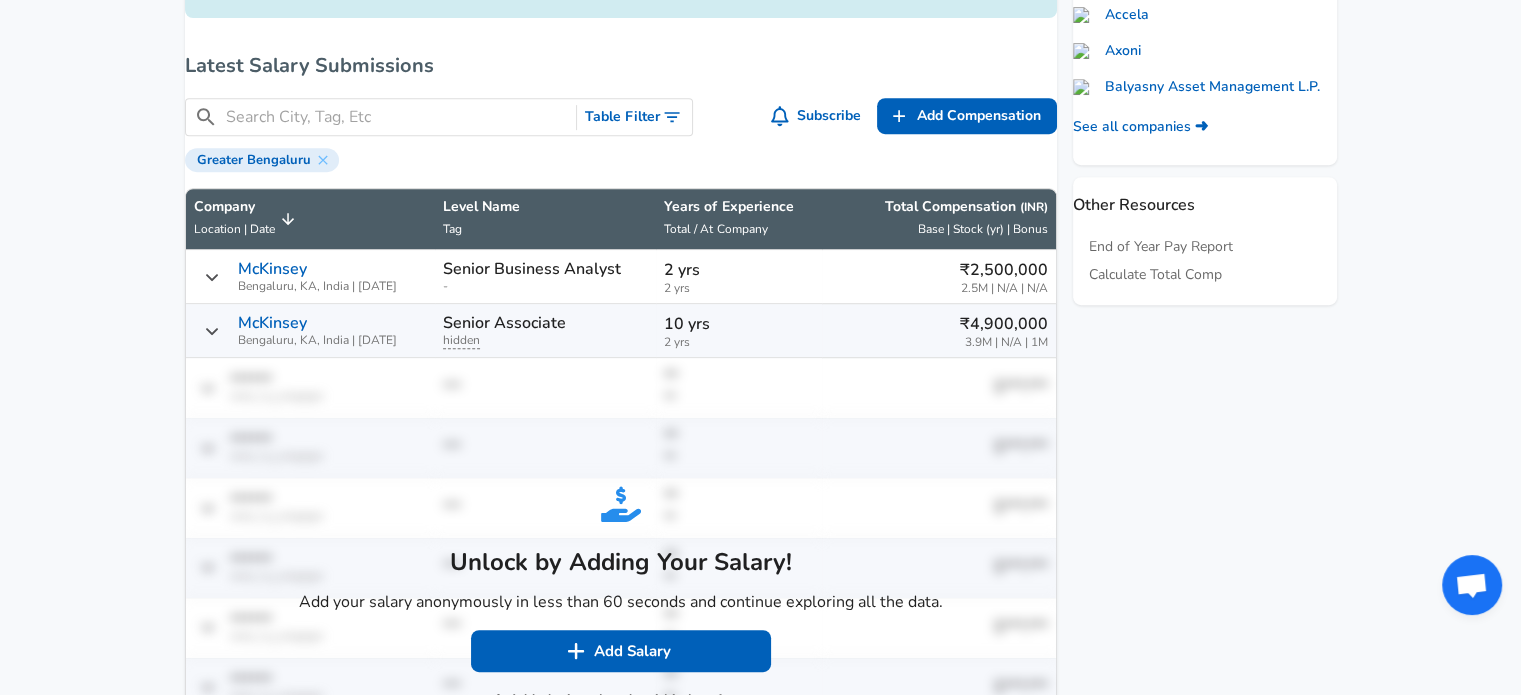 scroll, scrollTop: 900, scrollLeft: 0, axis: vertical 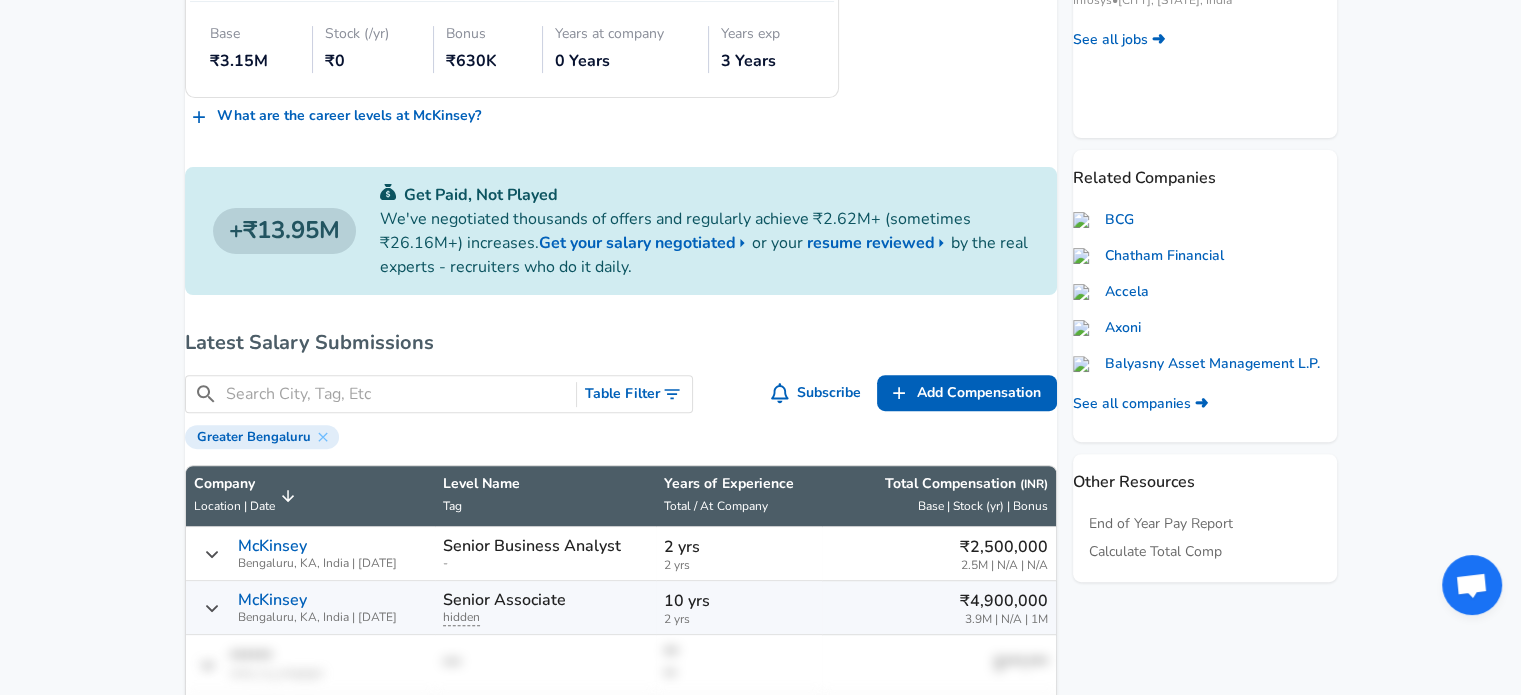 click on "What are the career levels at McKinsey ?" at bounding box center [337, 116] 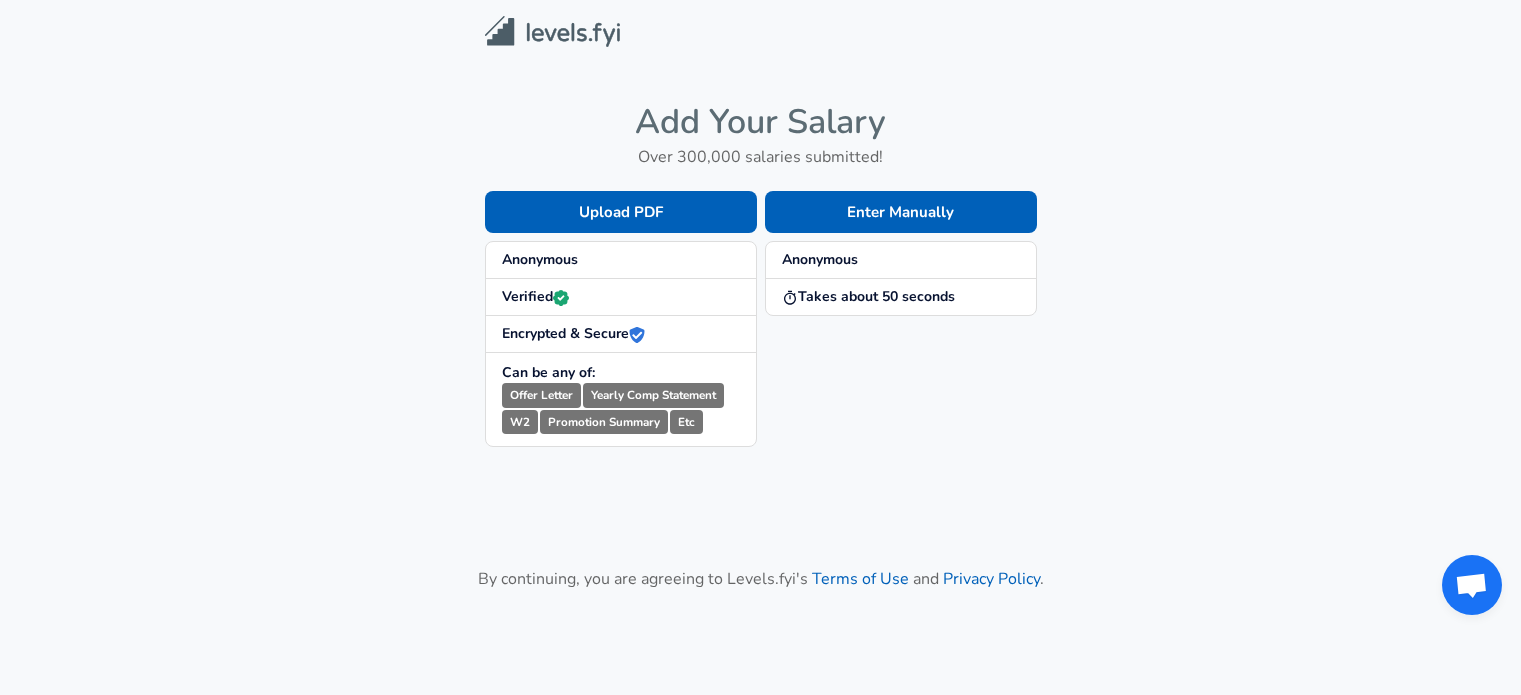 scroll, scrollTop: 0, scrollLeft: 0, axis: both 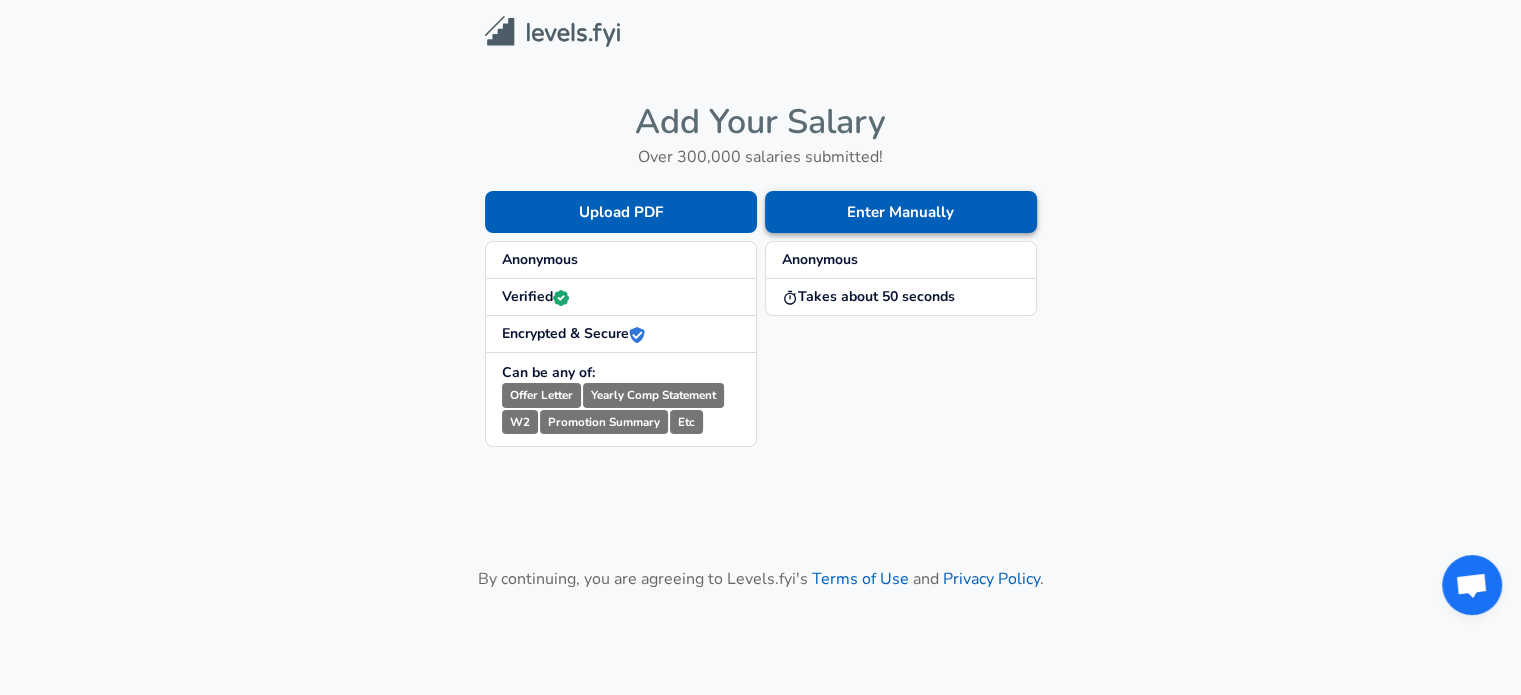 click on "Enter Manually" at bounding box center (901, 212) 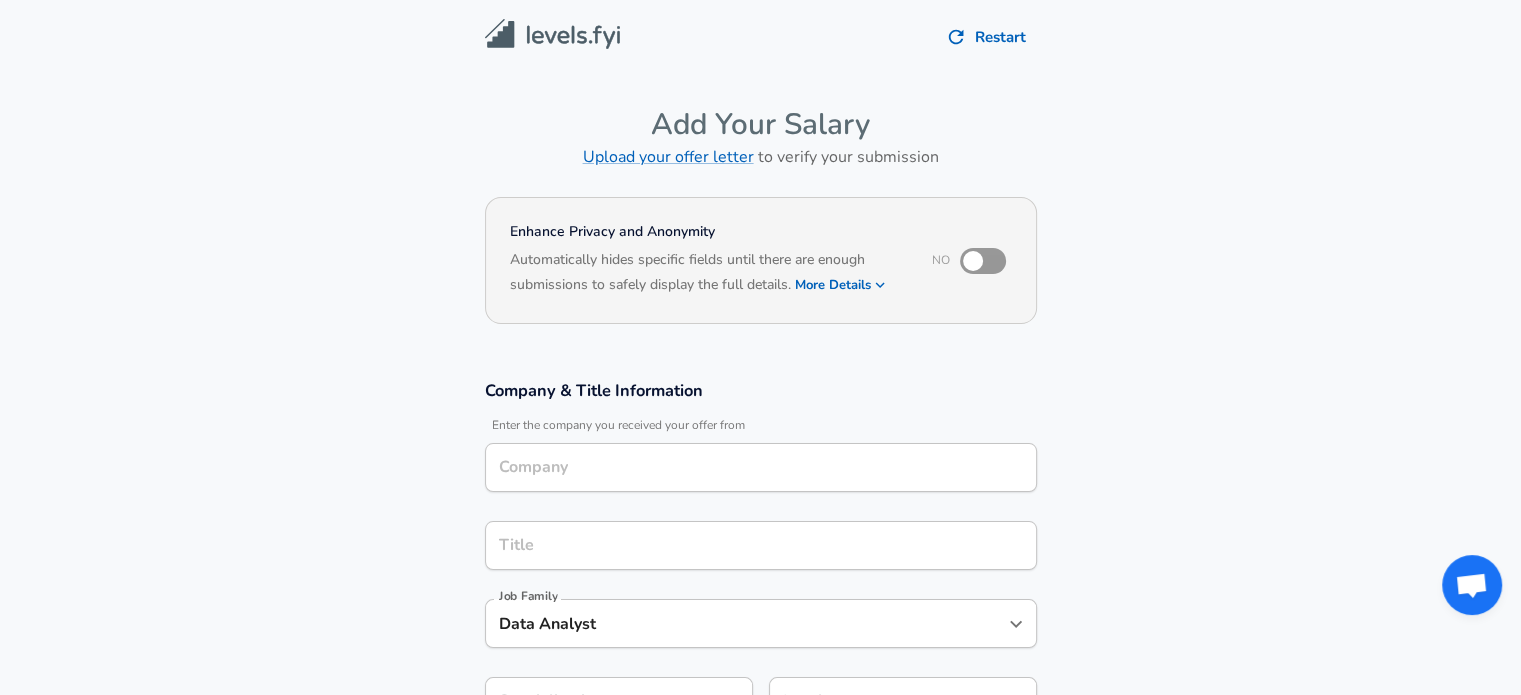 type on "McKinsey" 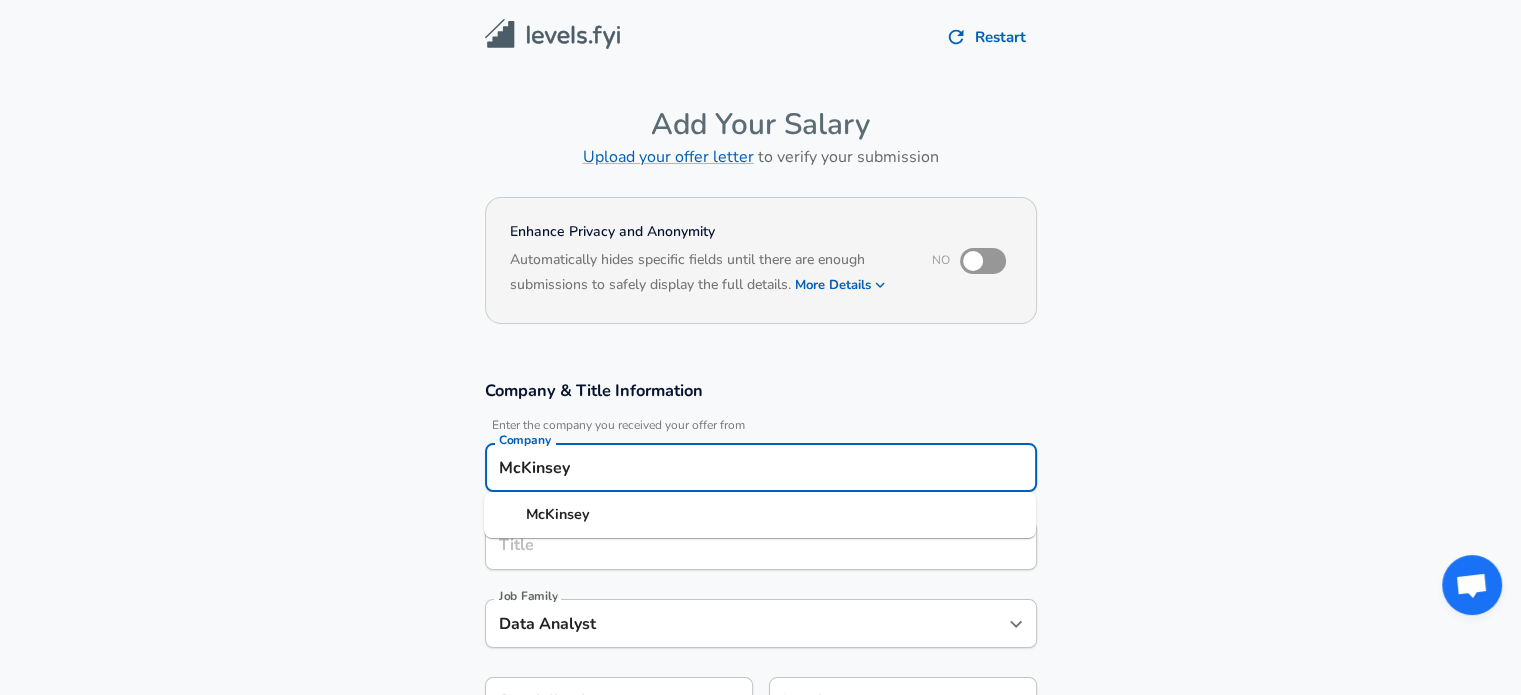 drag, startPoint x: 580, startPoint y: 466, endPoint x: 486, endPoint y: 467, distance: 94.00532 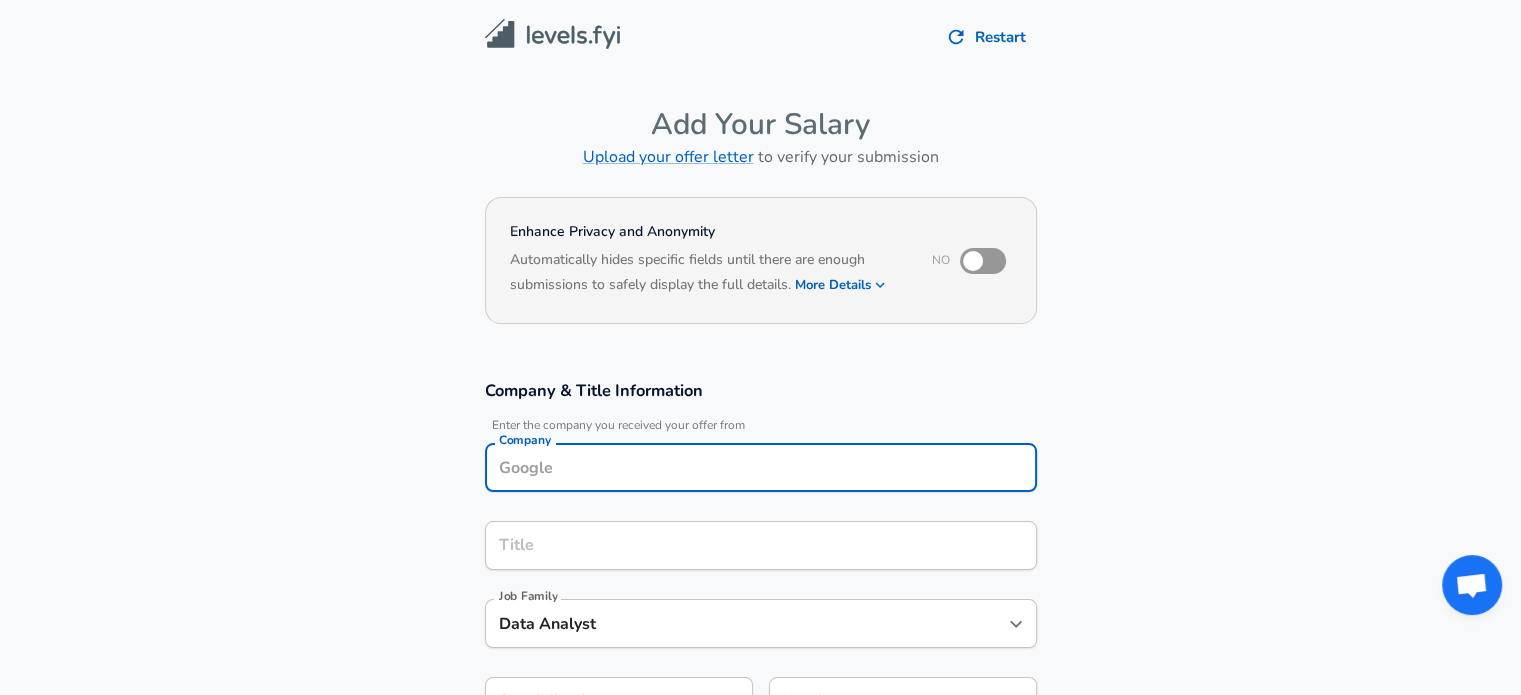 type on "a" 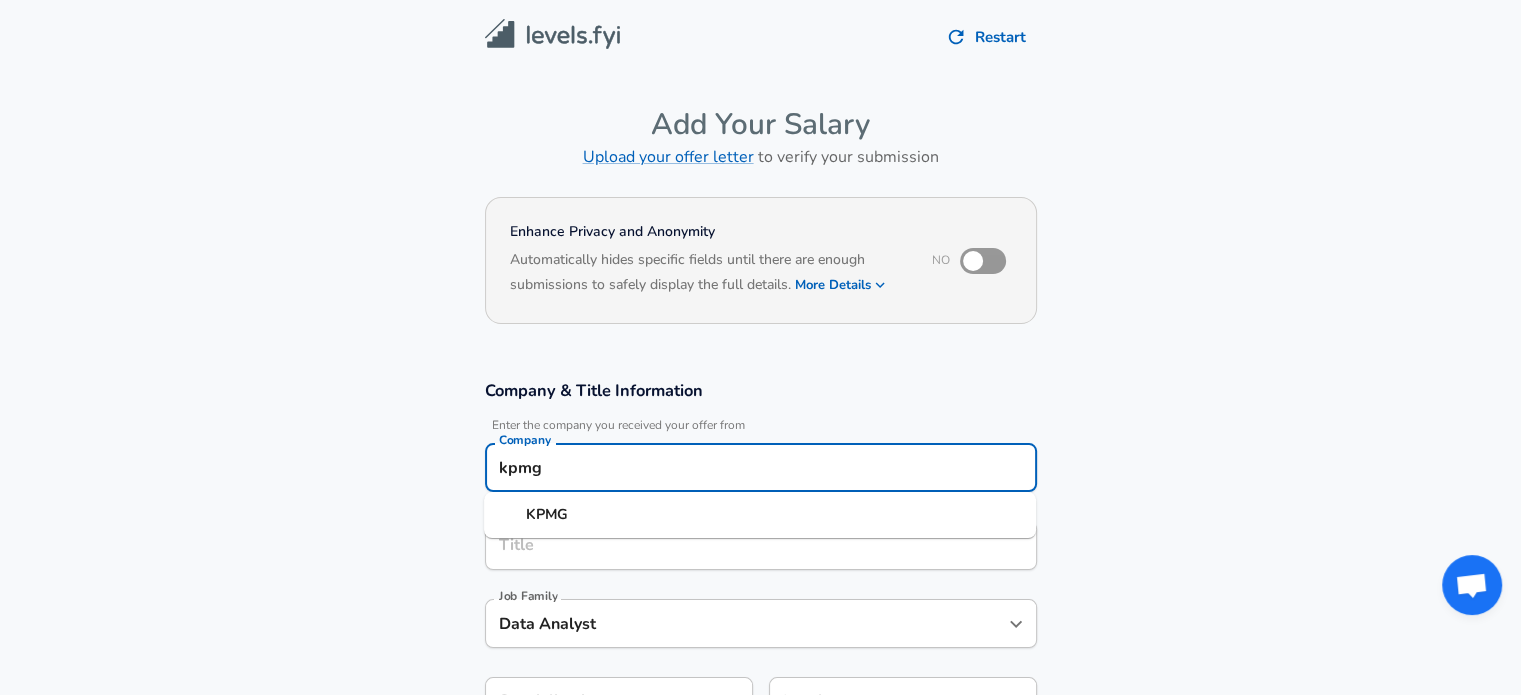 click on "KPMG" at bounding box center (760, 515) 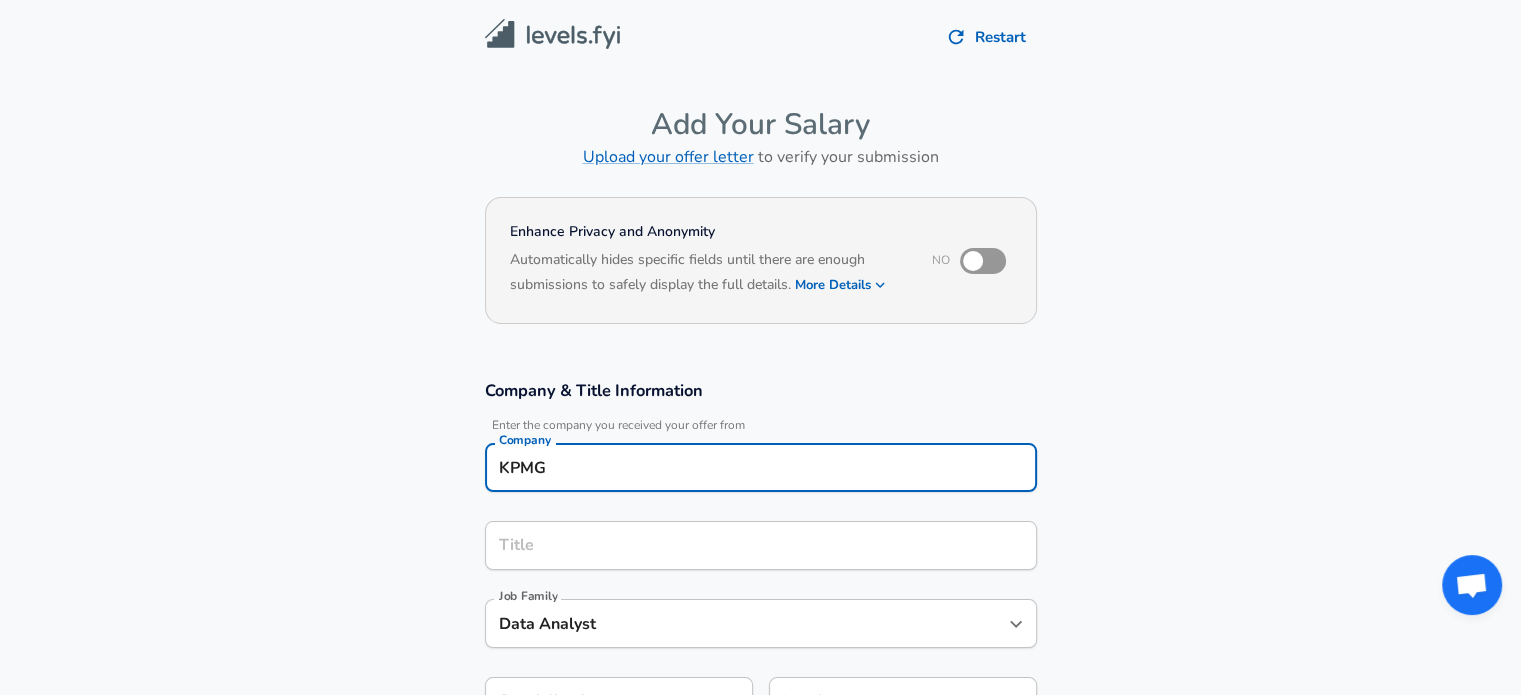 type on "KPMG" 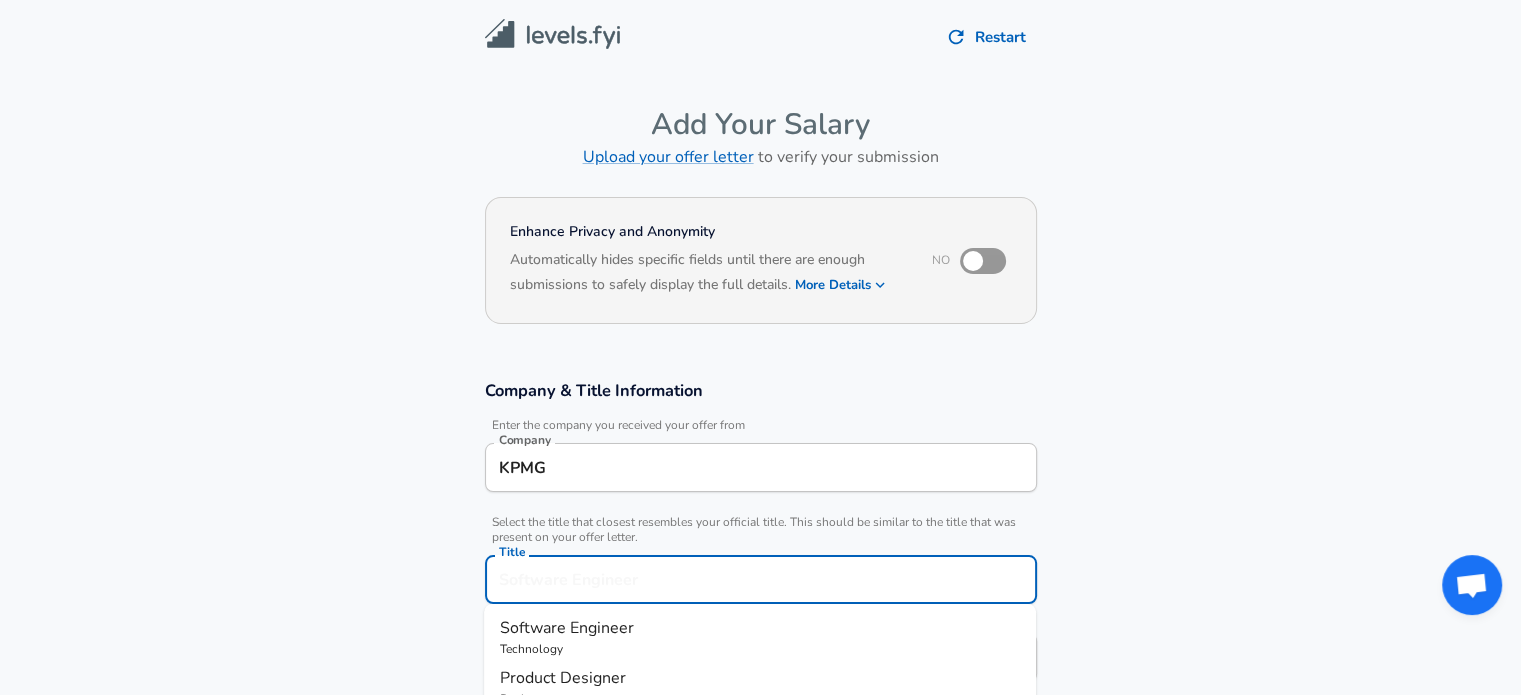 scroll, scrollTop: 40, scrollLeft: 0, axis: vertical 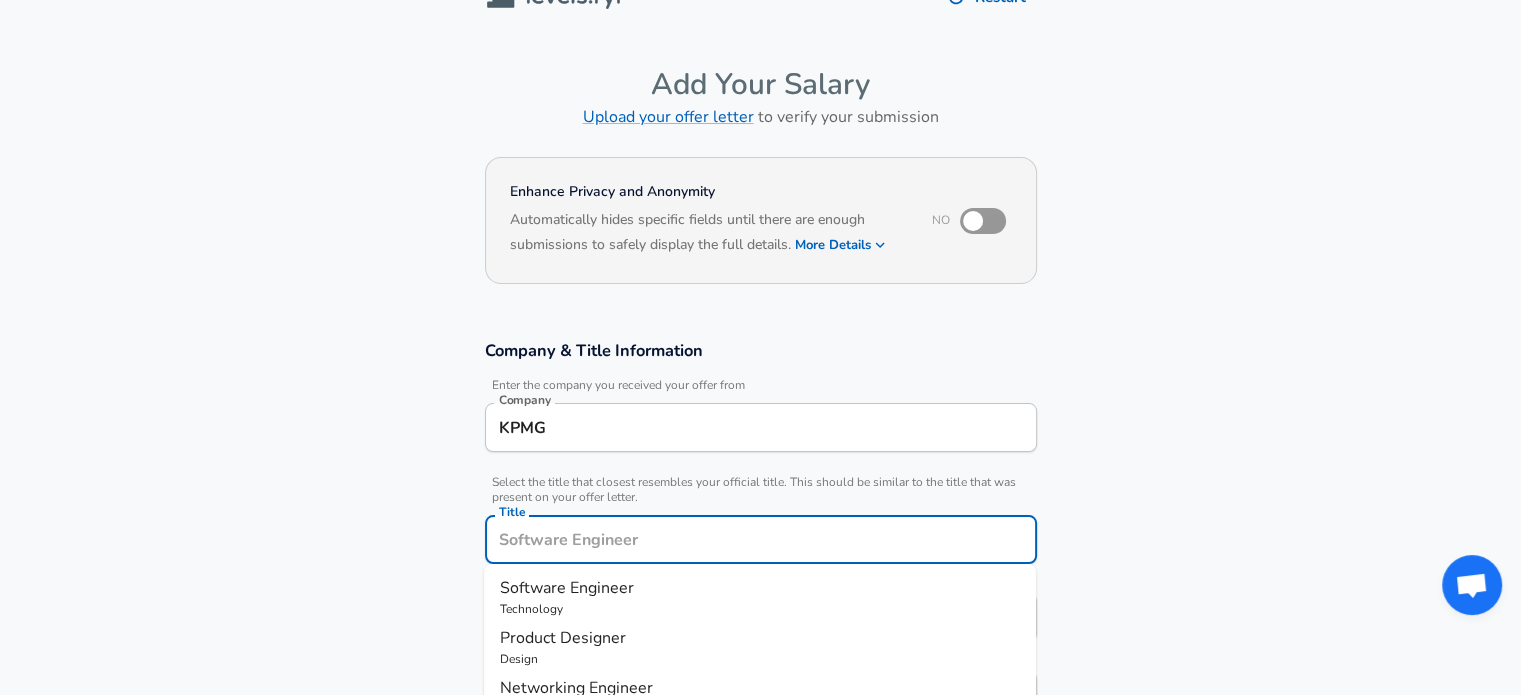 click on "Title" at bounding box center (761, 539) 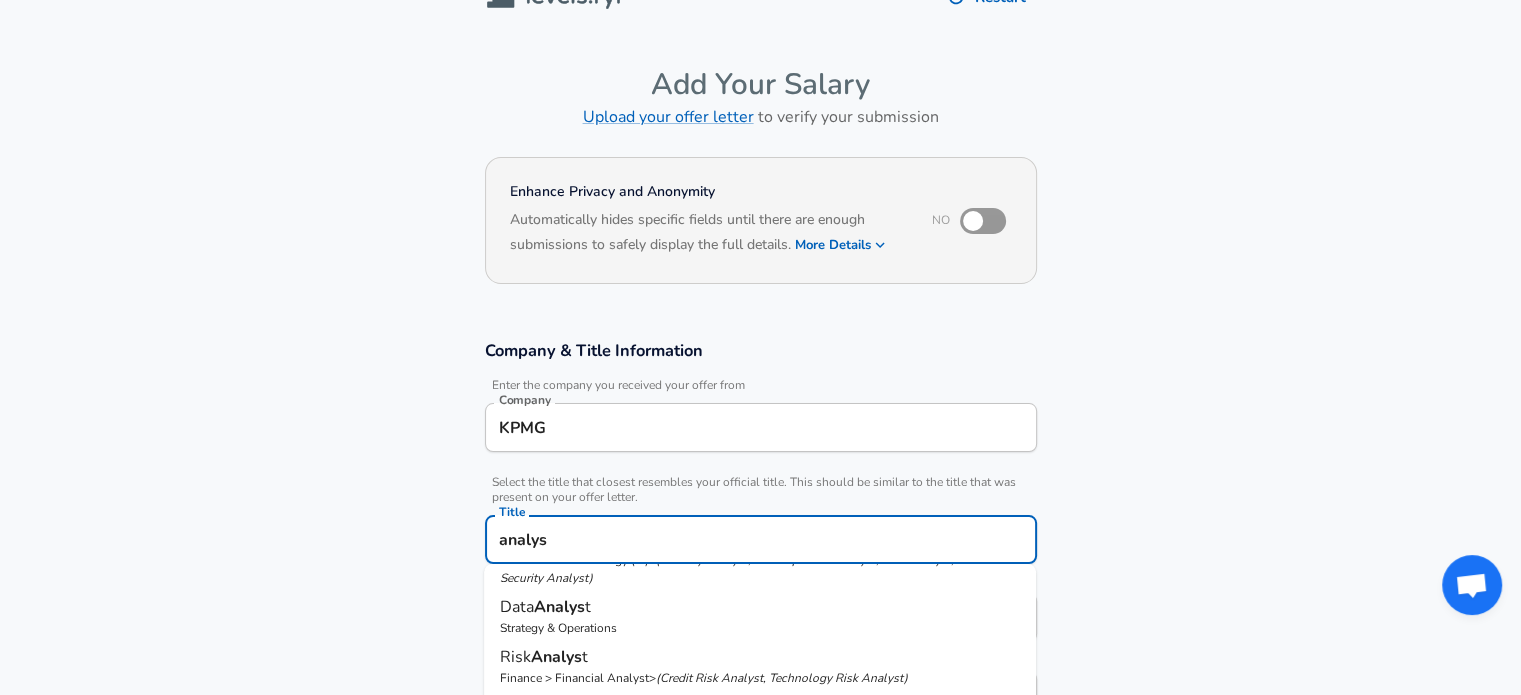scroll, scrollTop: 200, scrollLeft: 0, axis: vertical 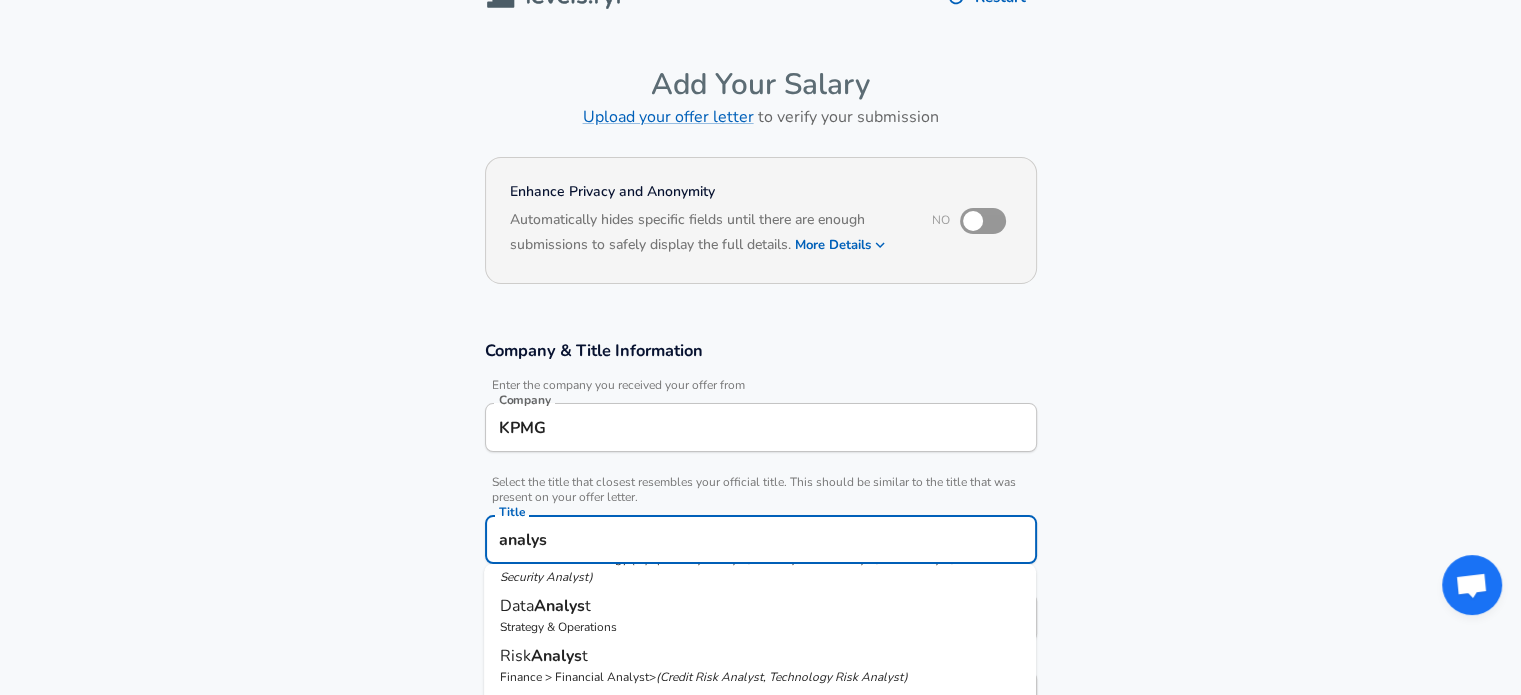 click on "Analys" at bounding box center [559, 606] 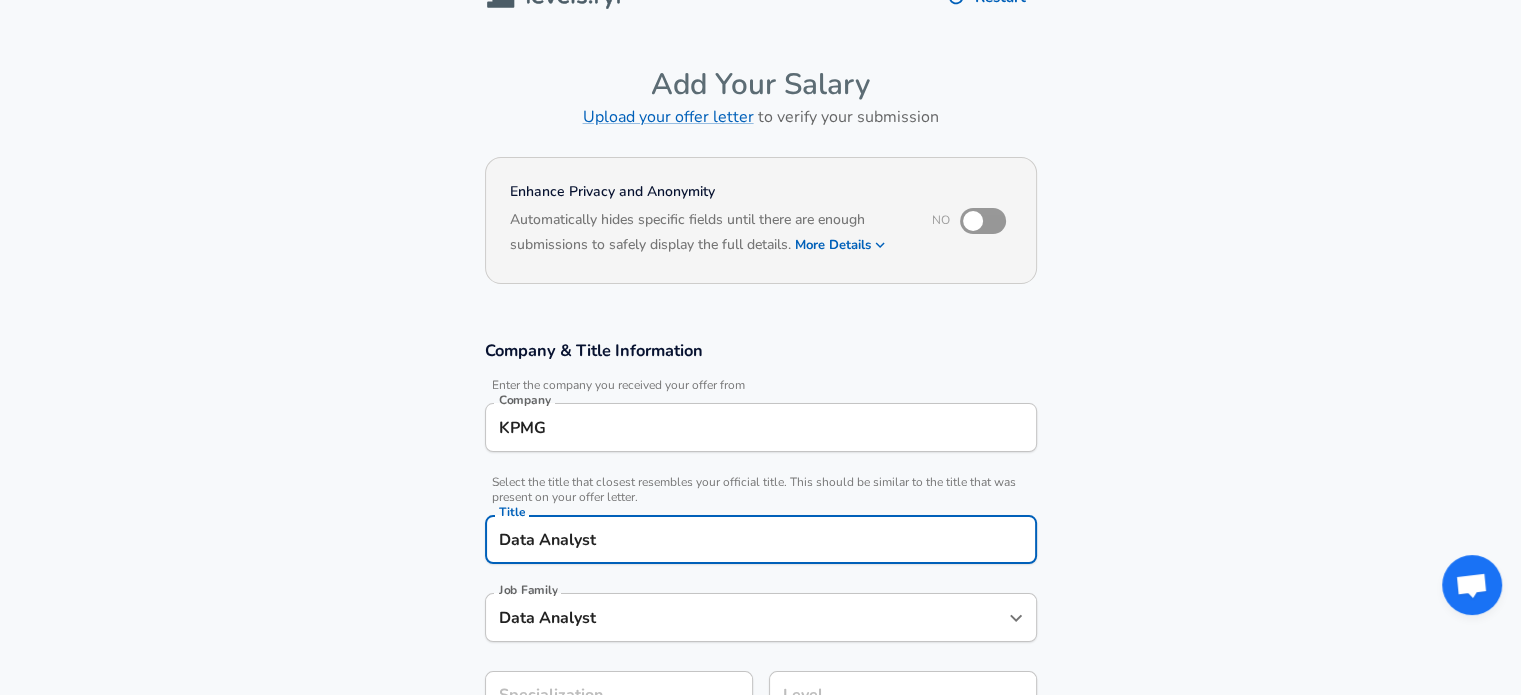 scroll, scrollTop: 0, scrollLeft: 0, axis: both 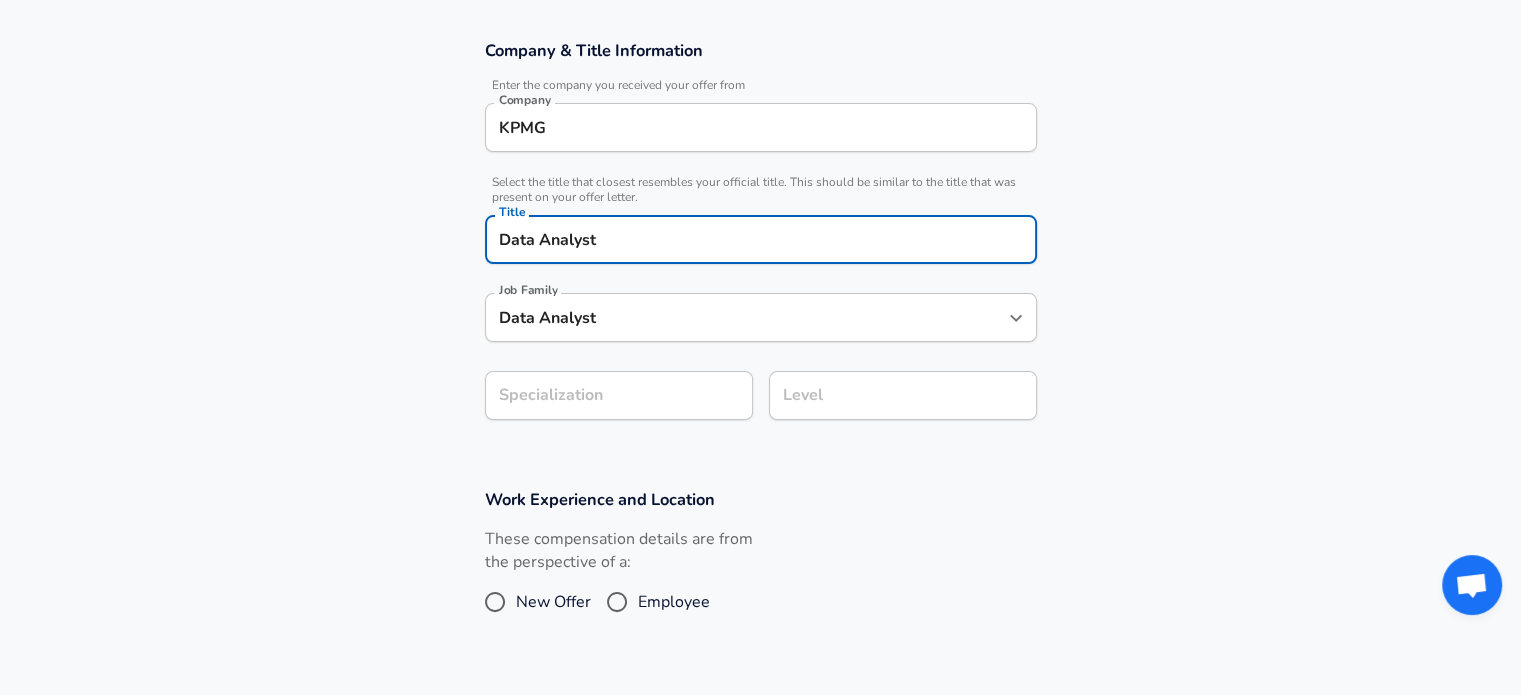 type on "Data Analyst" 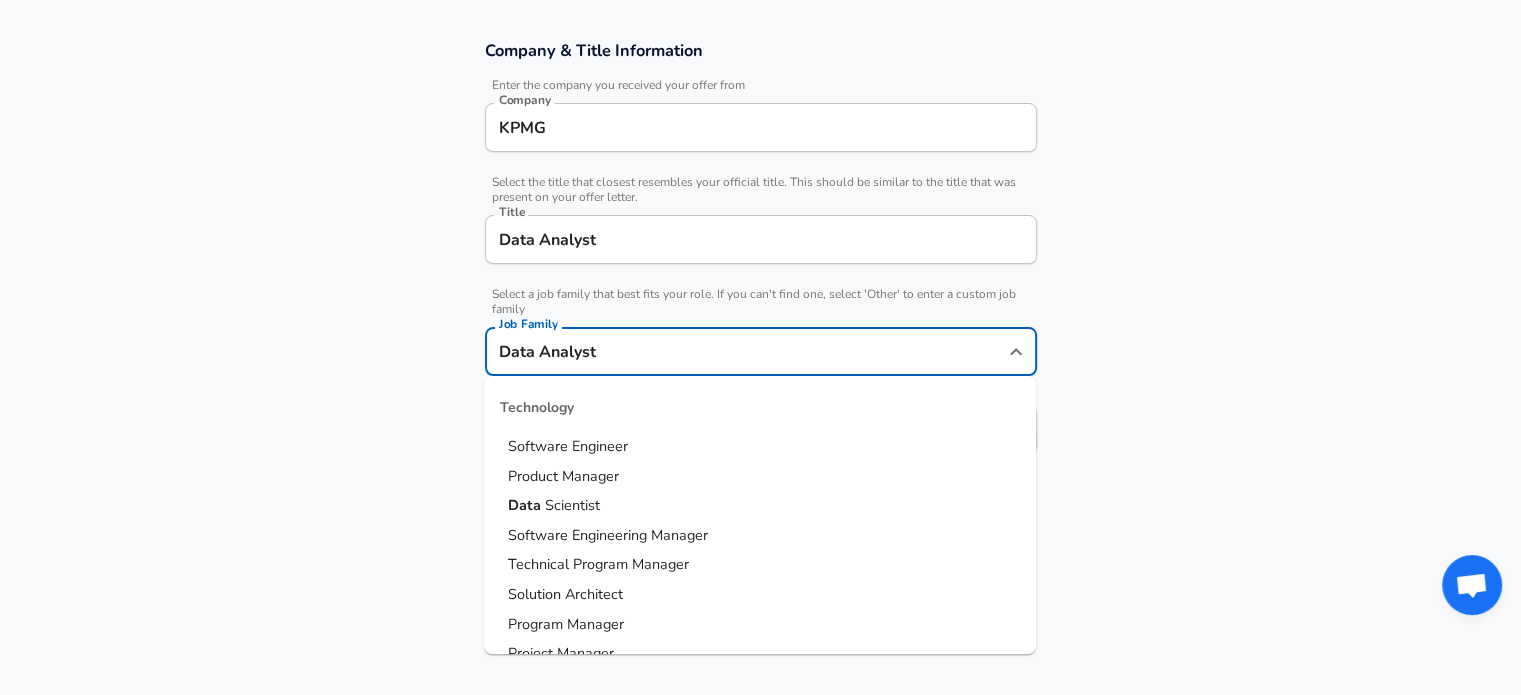 scroll, scrollTop: 380, scrollLeft: 0, axis: vertical 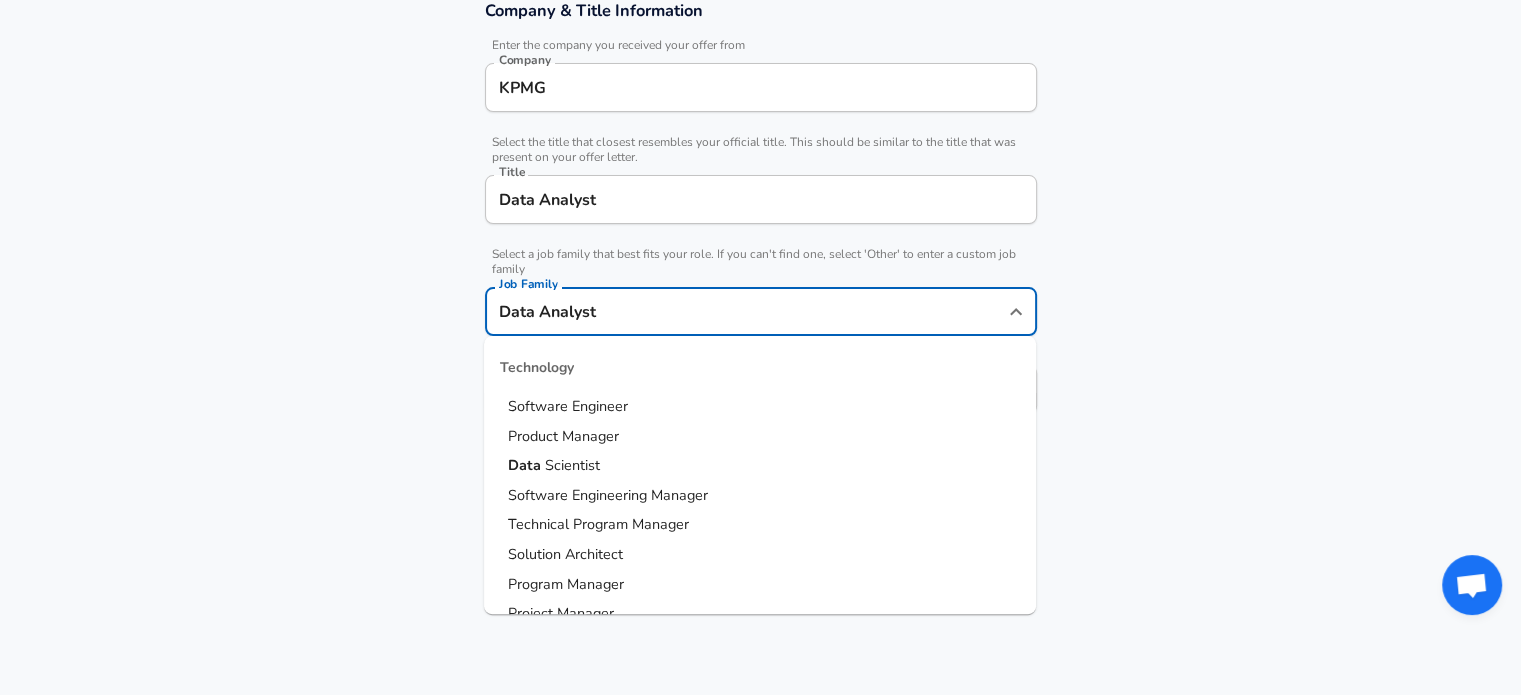 click on "Data Analyst" at bounding box center [746, 311] 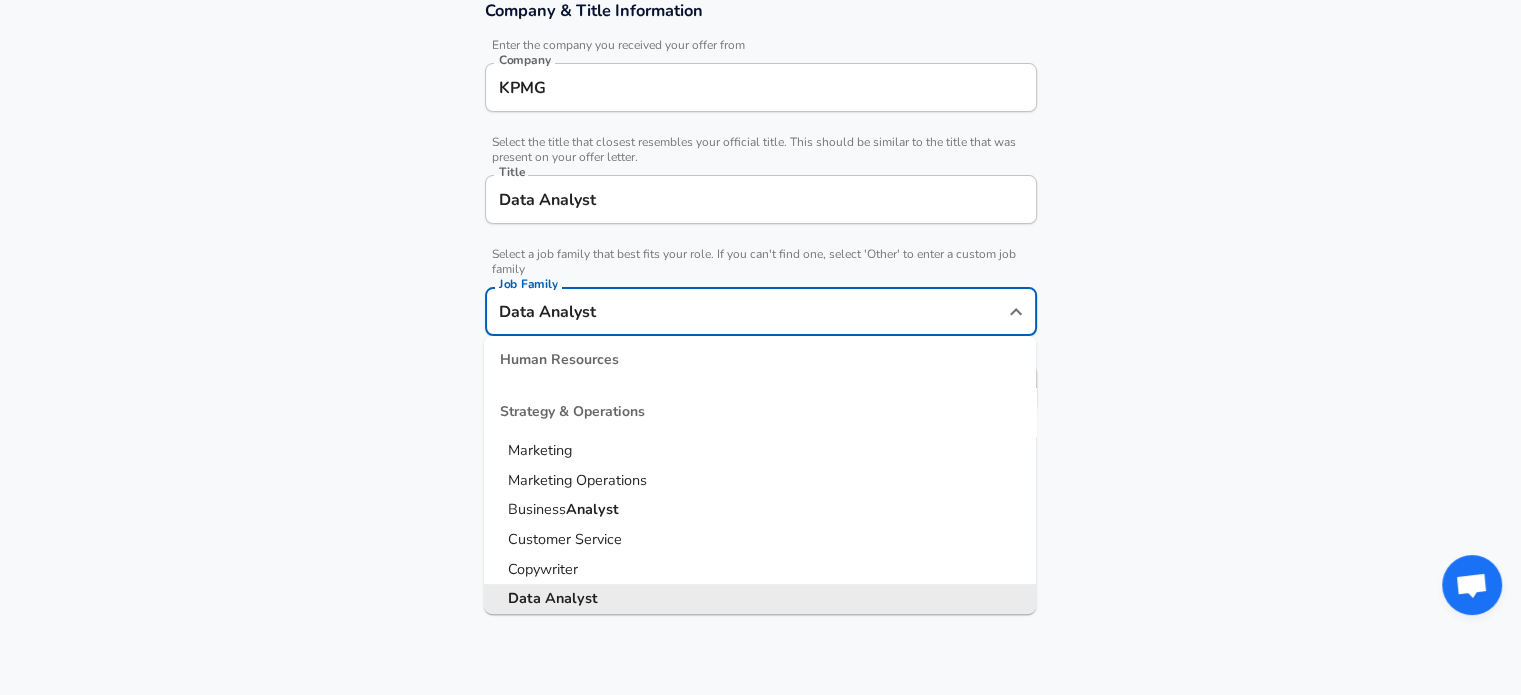 click on "Data Analyst" at bounding box center (746, 311) 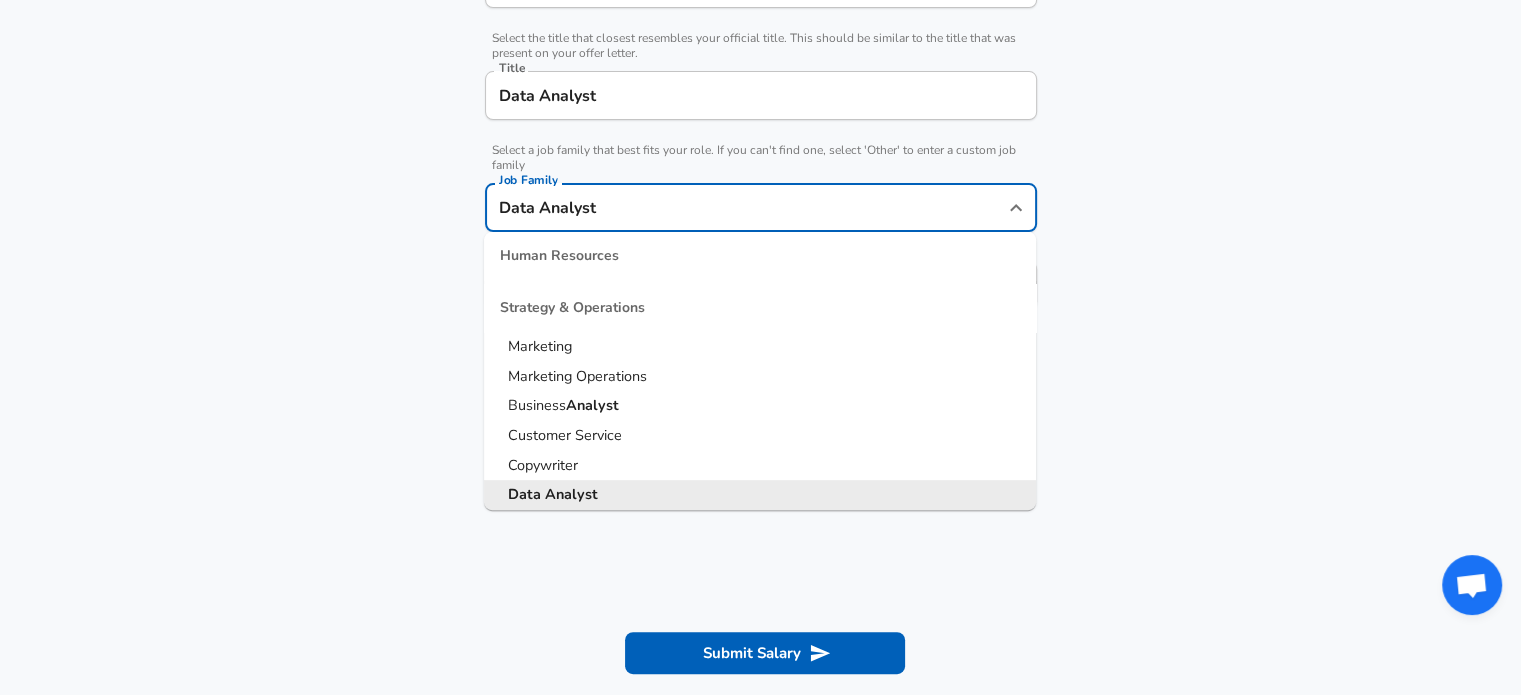 scroll, scrollTop: 480, scrollLeft: 0, axis: vertical 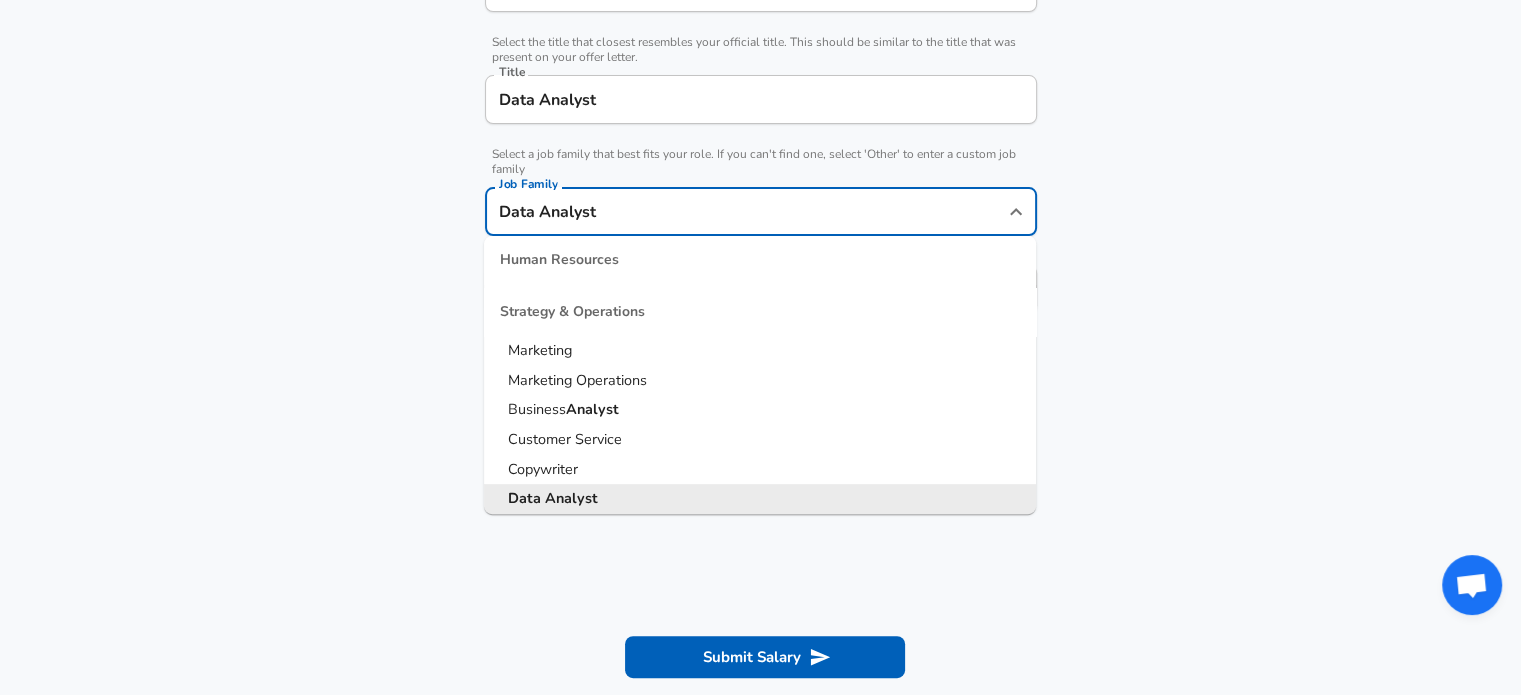 click 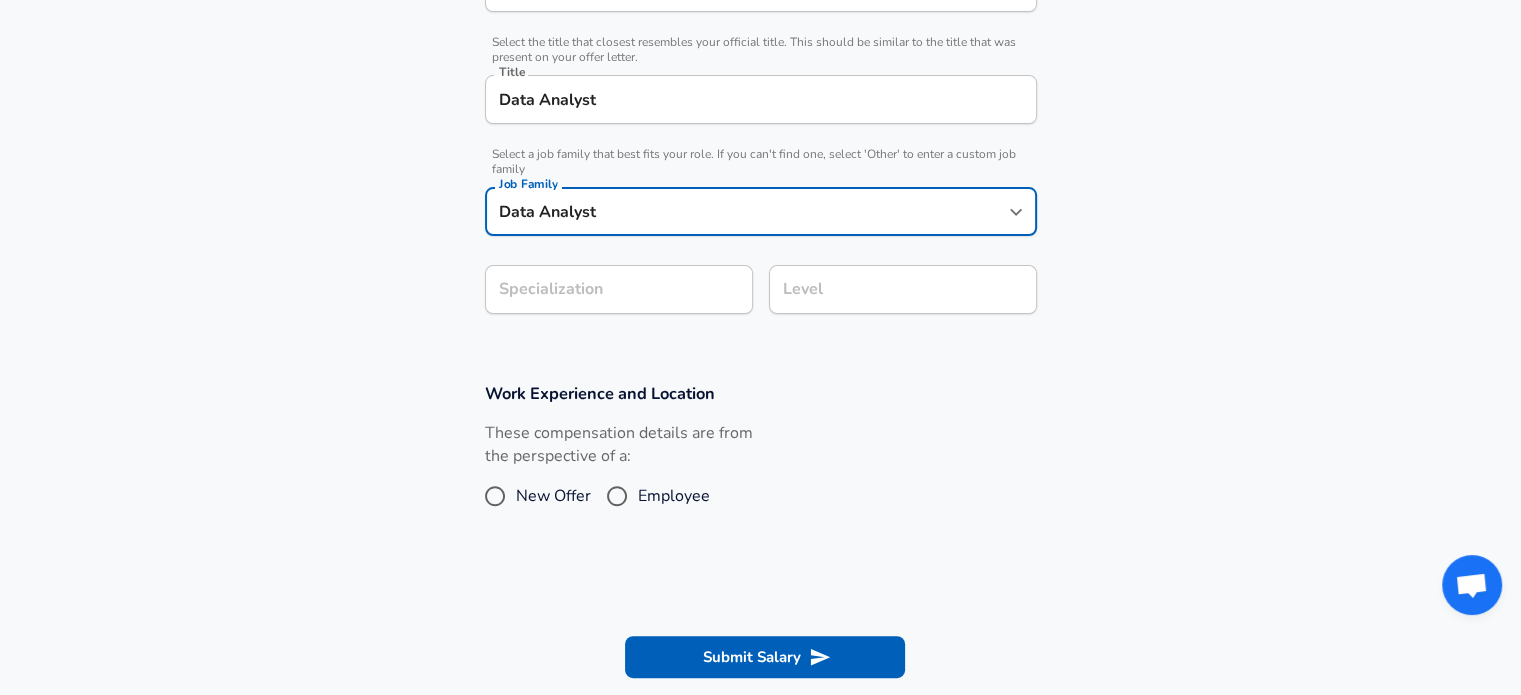 click on "Company & Title Information Enter the company you received your offer from Company [COMPANY] Company Select the title that closest resembles your official title. This should be similar to the title that was present on your offer letter. Title [TITLE] Title Select a job family that best fits your role. If you can't find one, select 'Other' to enter a custom job family Job Family [JOB_FAMILY] Job Family Specialization Specialization Level Level" at bounding box center [760, 117] 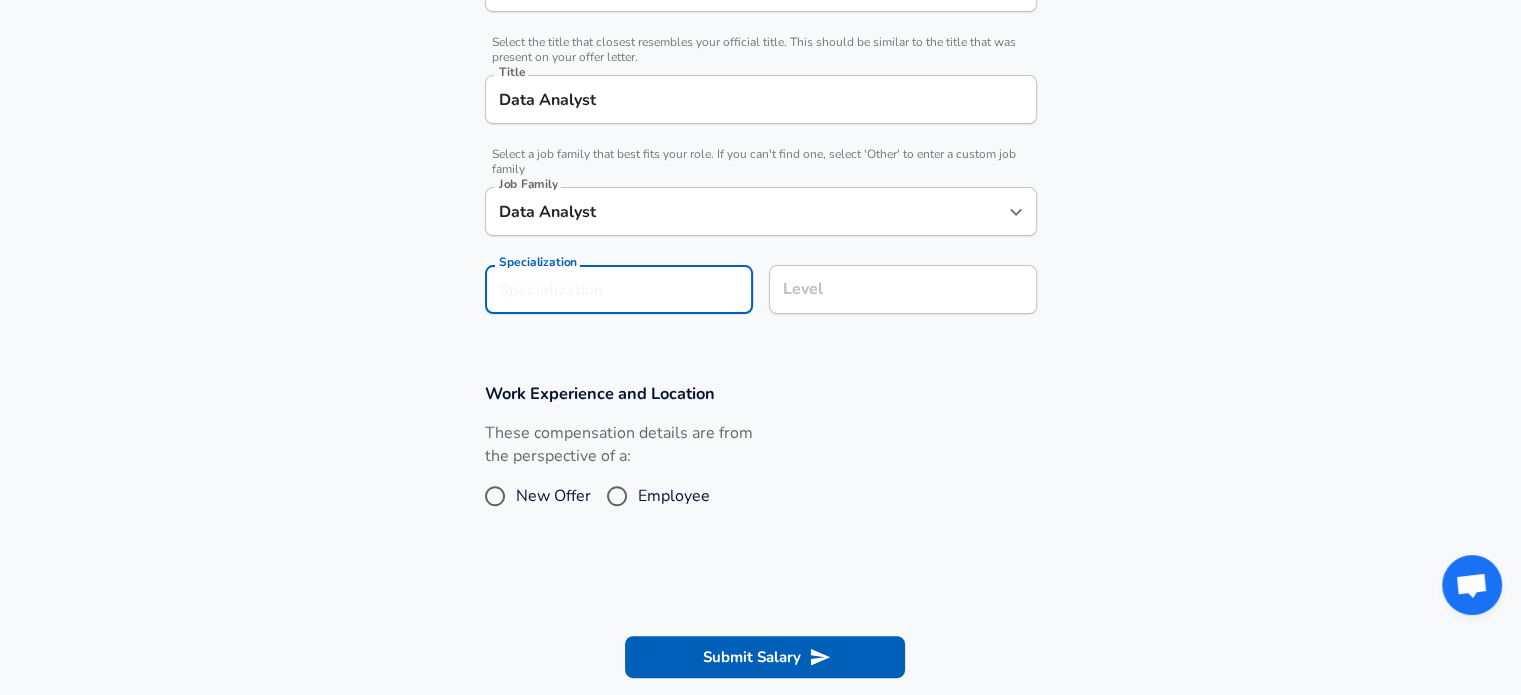scroll, scrollTop: 0, scrollLeft: 0, axis: both 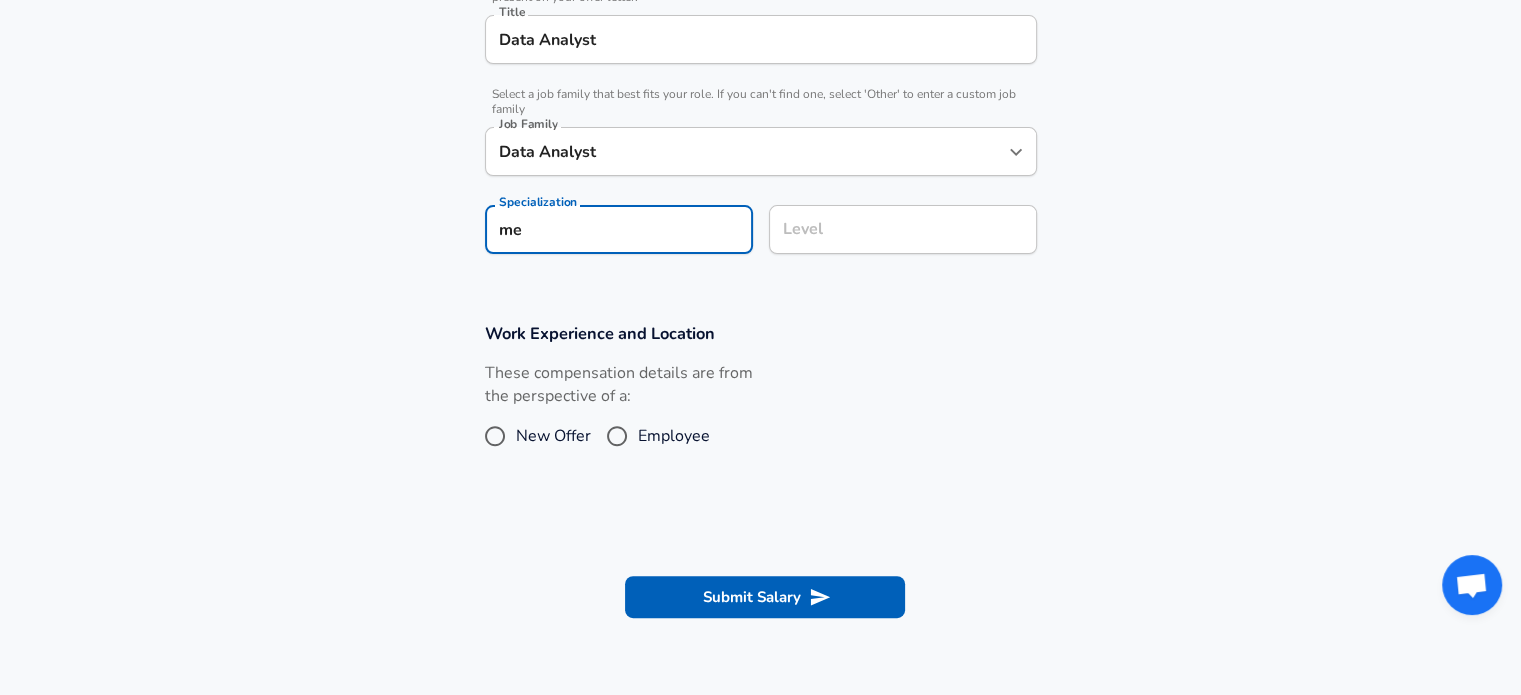 type on "m" 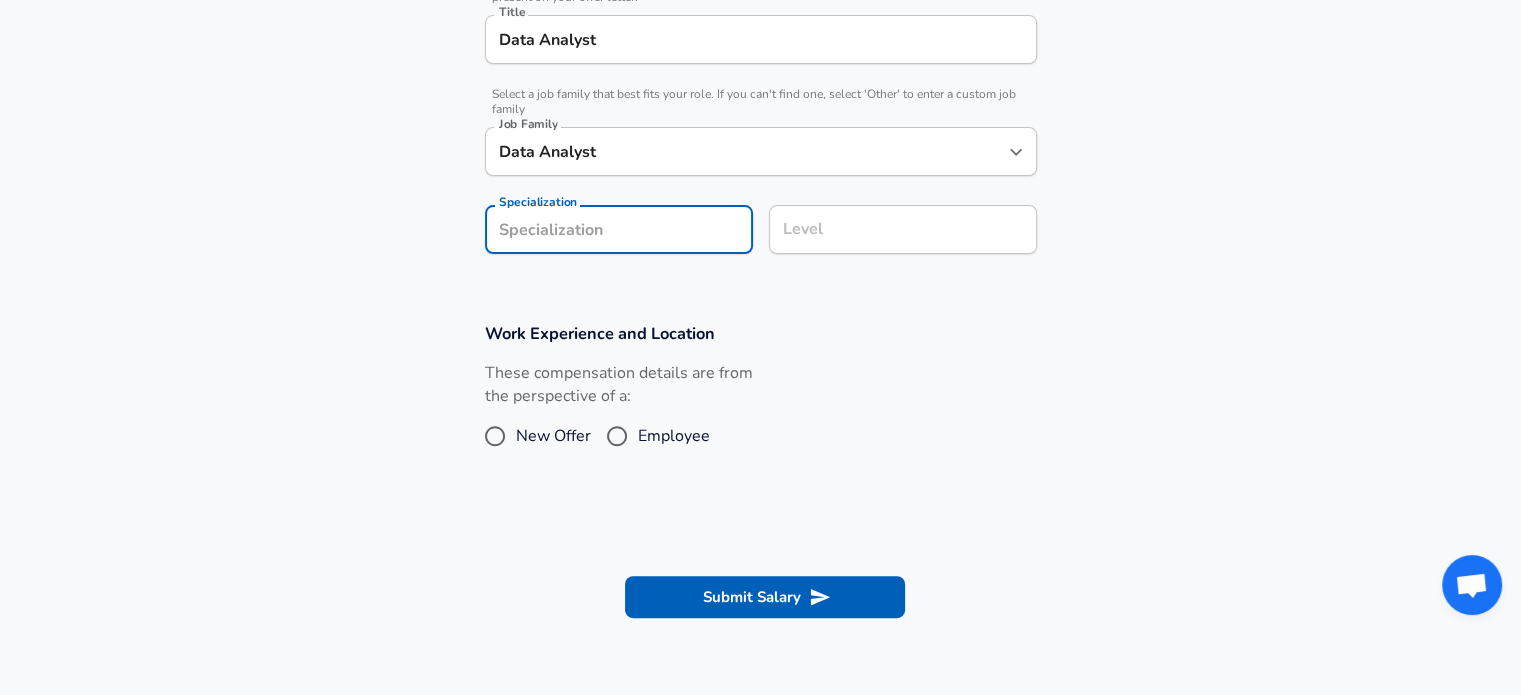 type on "i" 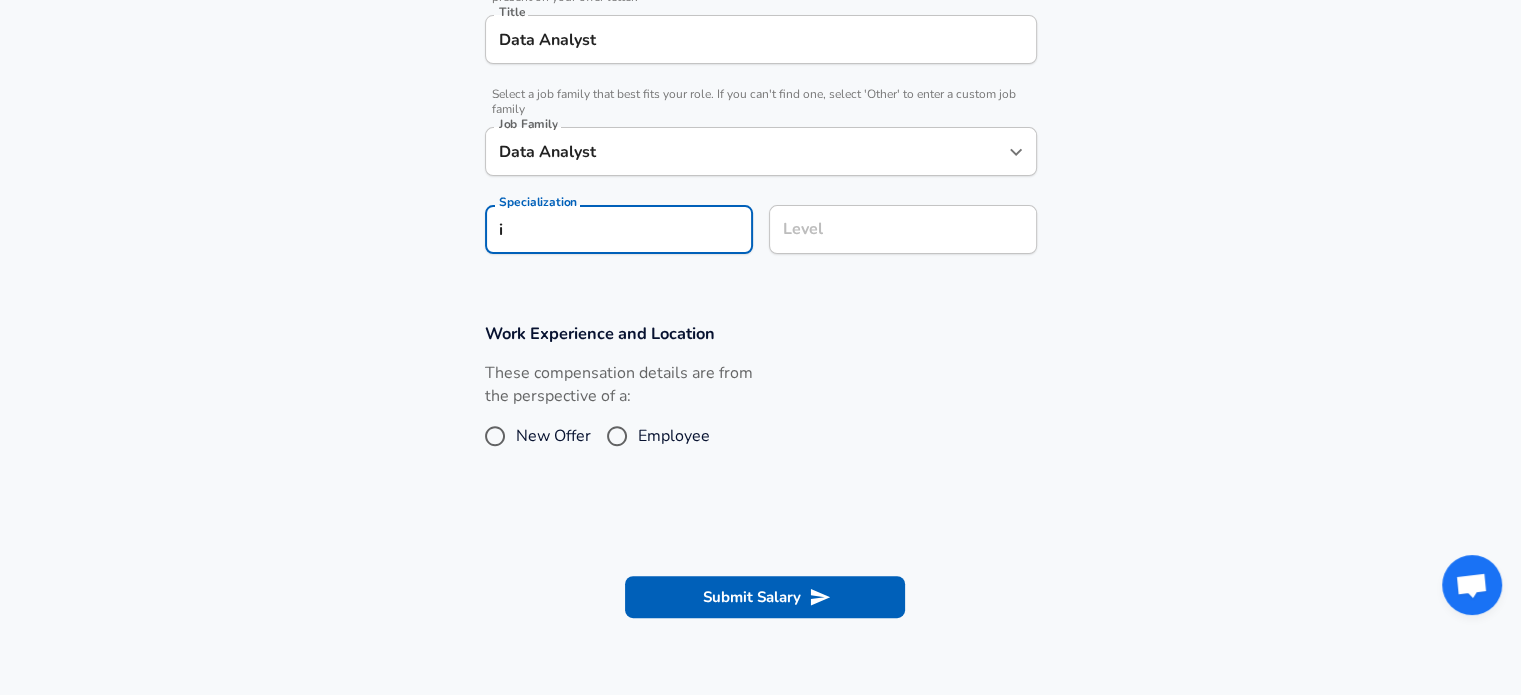 type 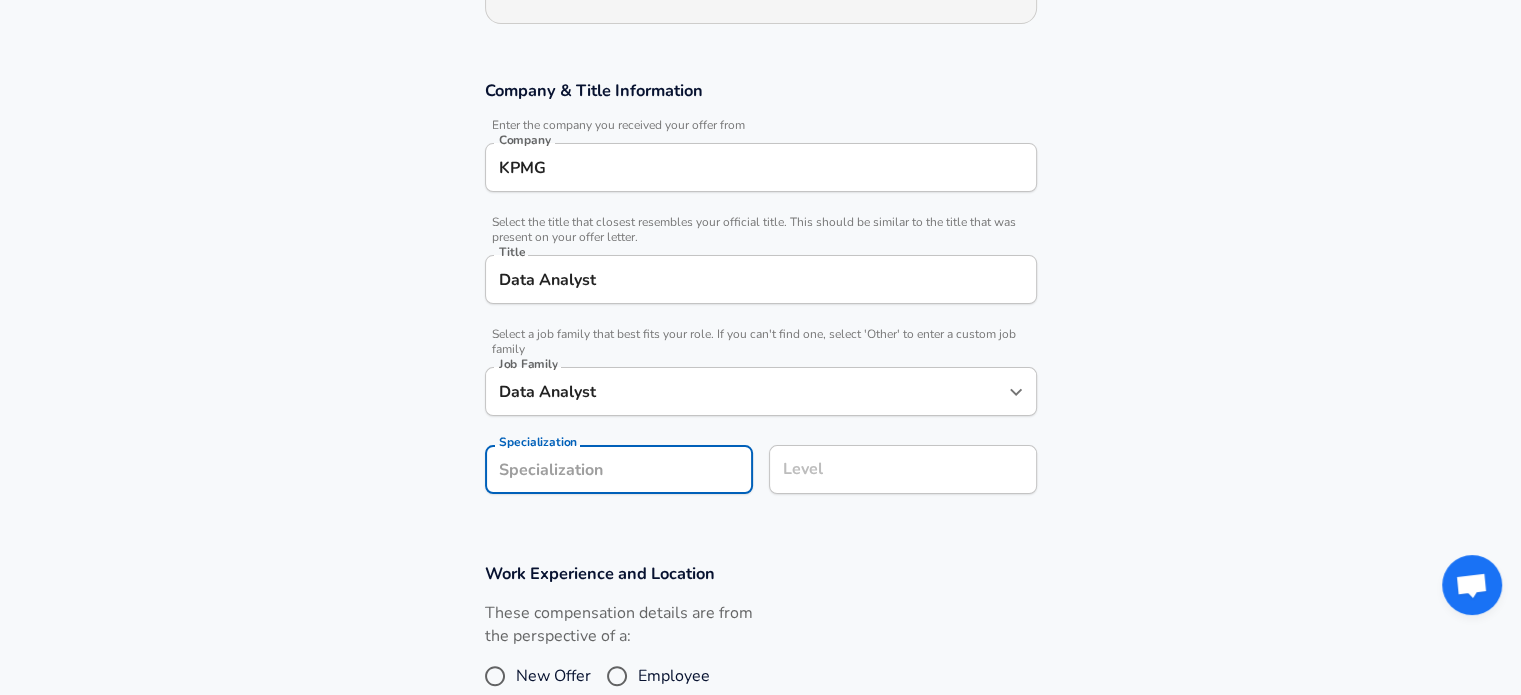 scroll, scrollTop: 240, scrollLeft: 0, axis: vertical 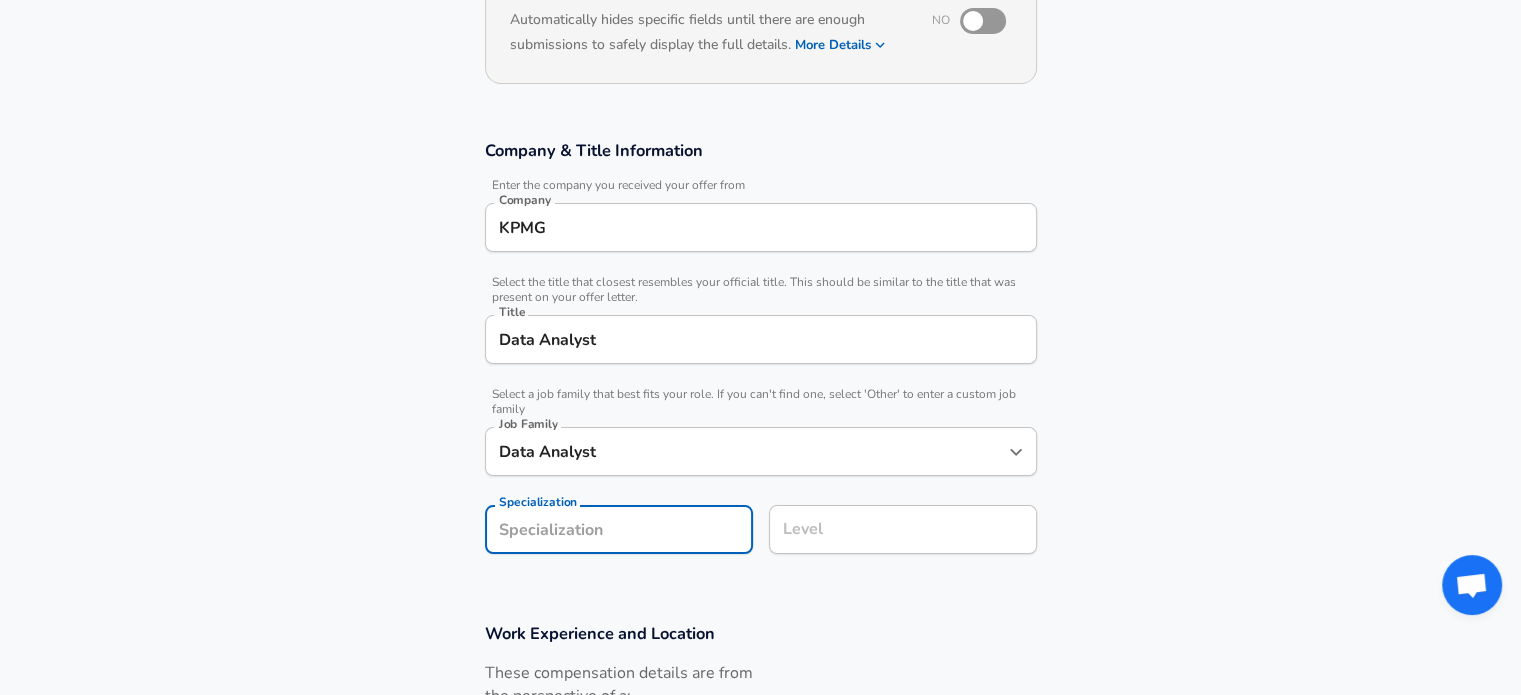 click on "Level" at bounding box center (903, 529) 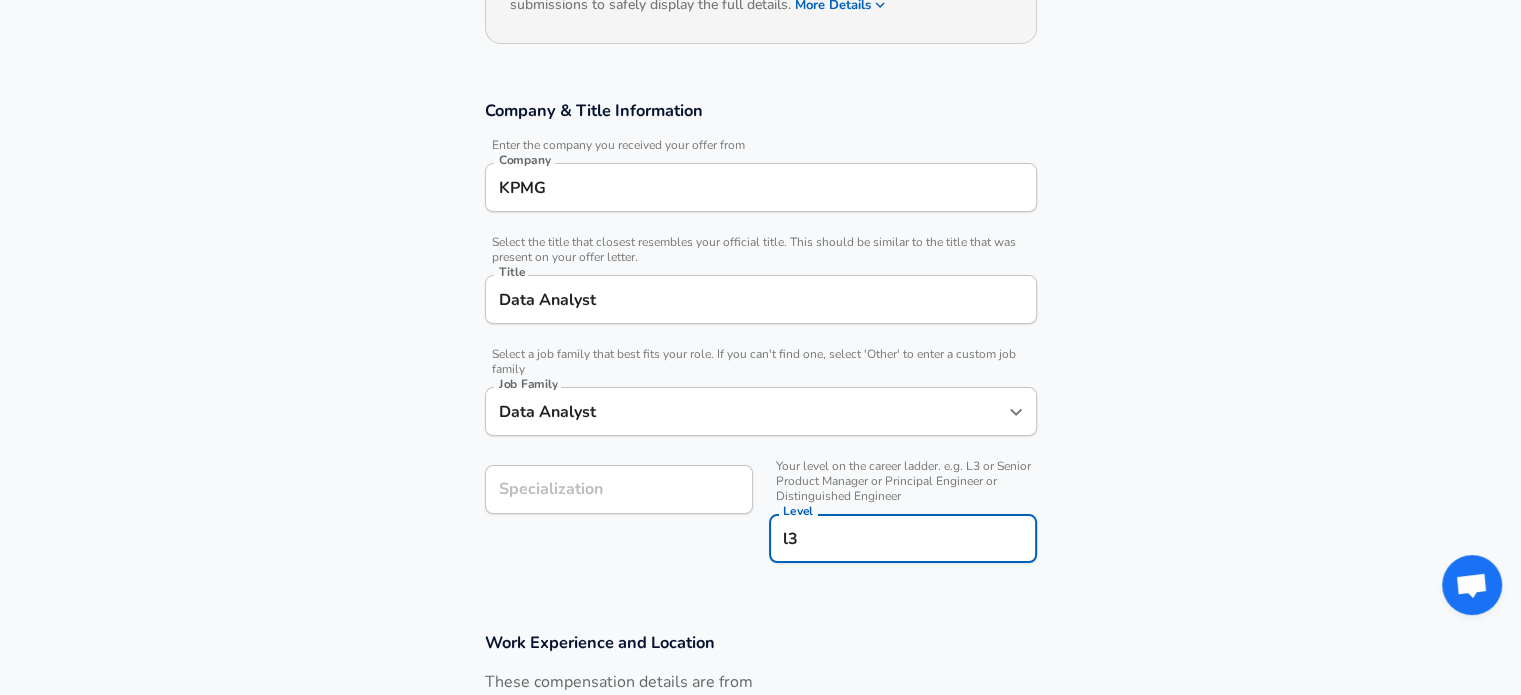 type on "l3" 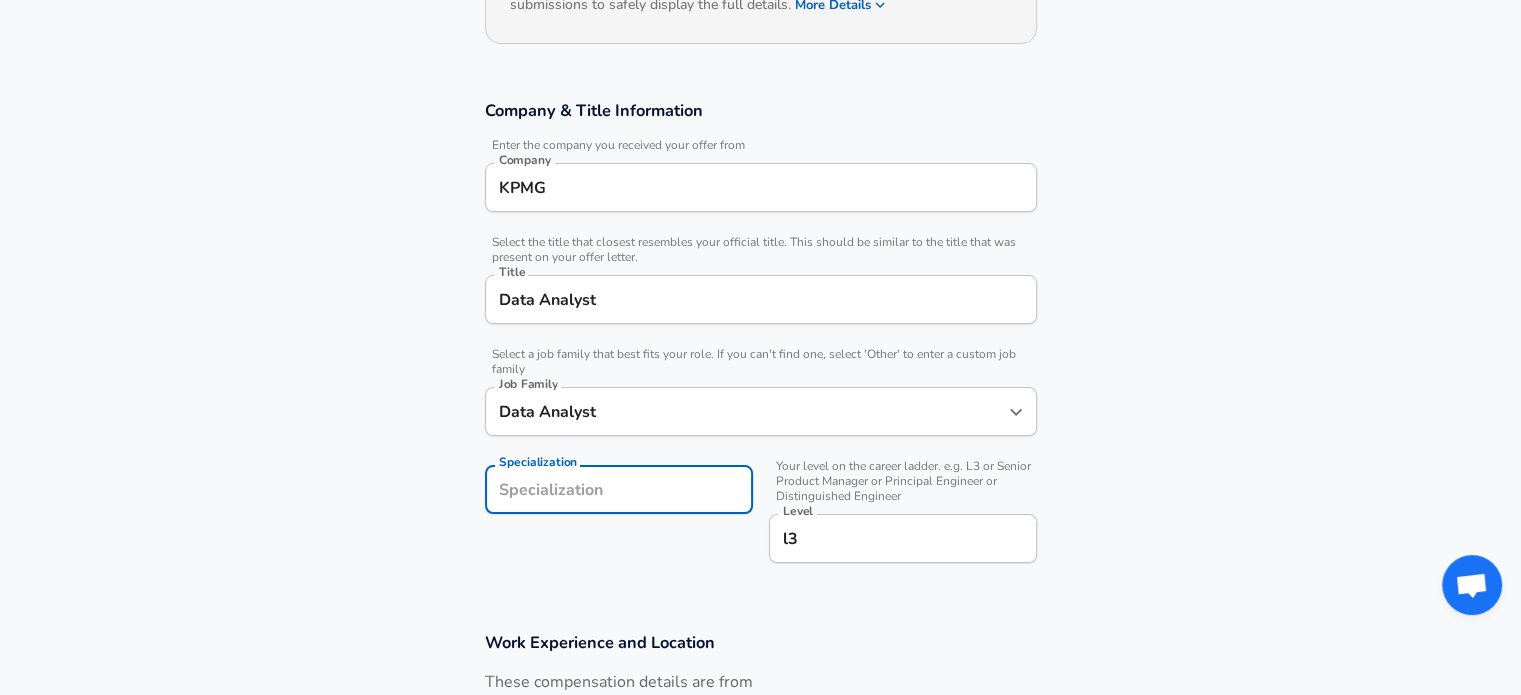 click on "Specialization" at bounding box center [619, 489] 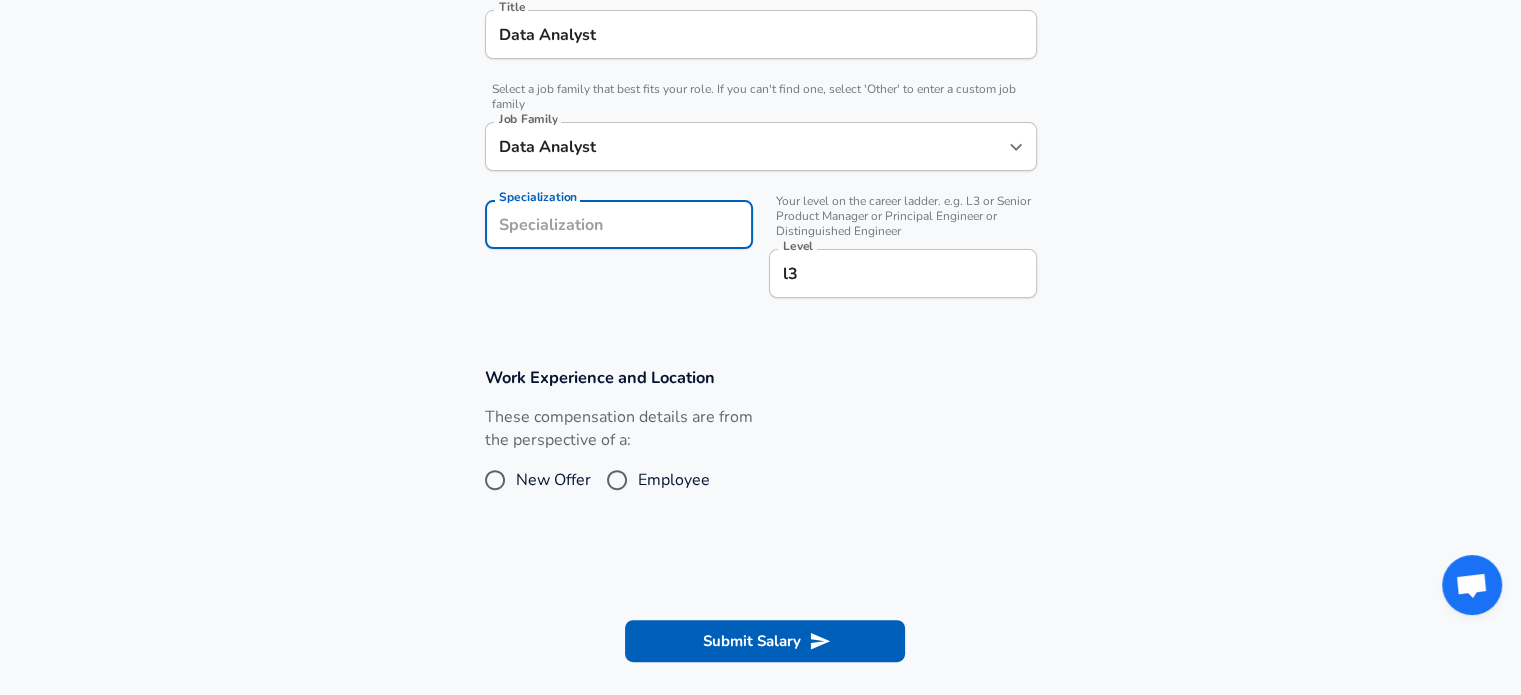 scroll, scrollTop: 580, scrollLeft: 0, axis: vertical 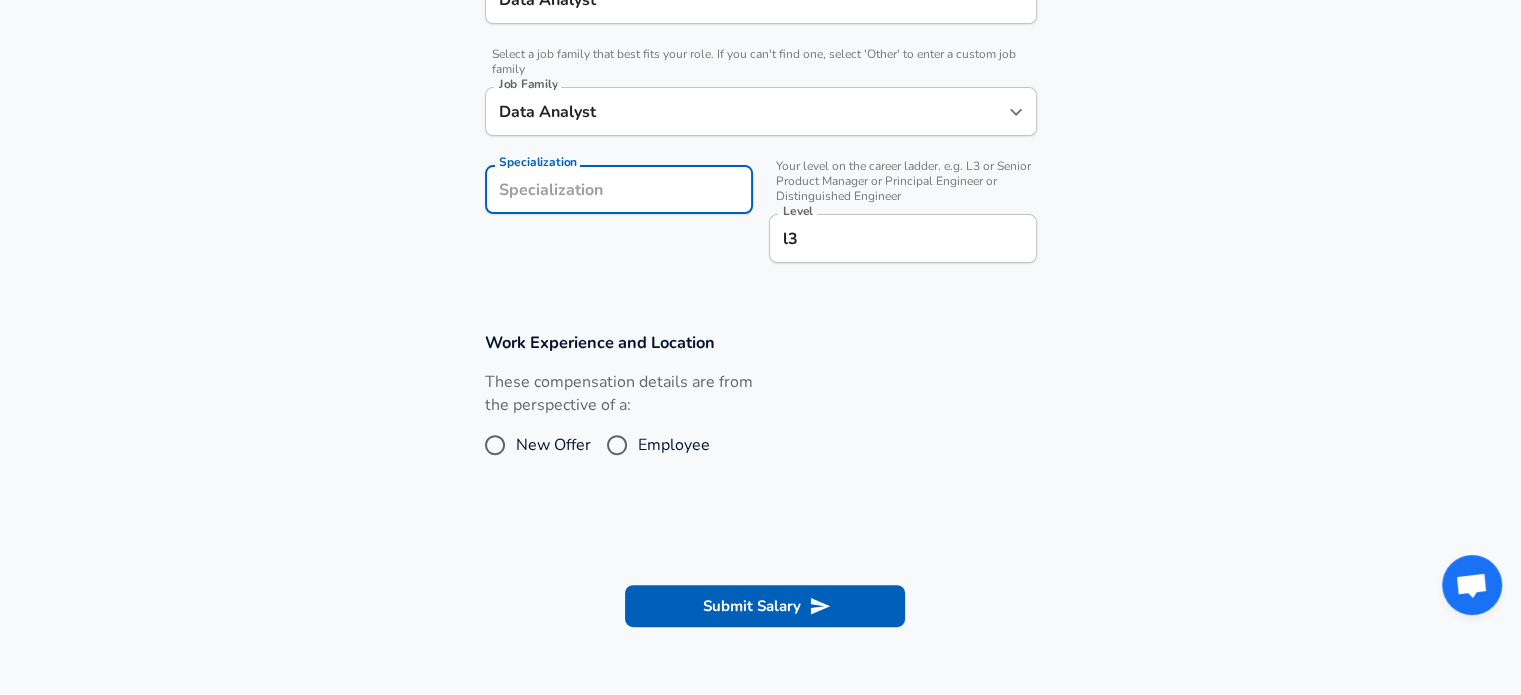 click on "New Offer" at bounding box center (495, 445) 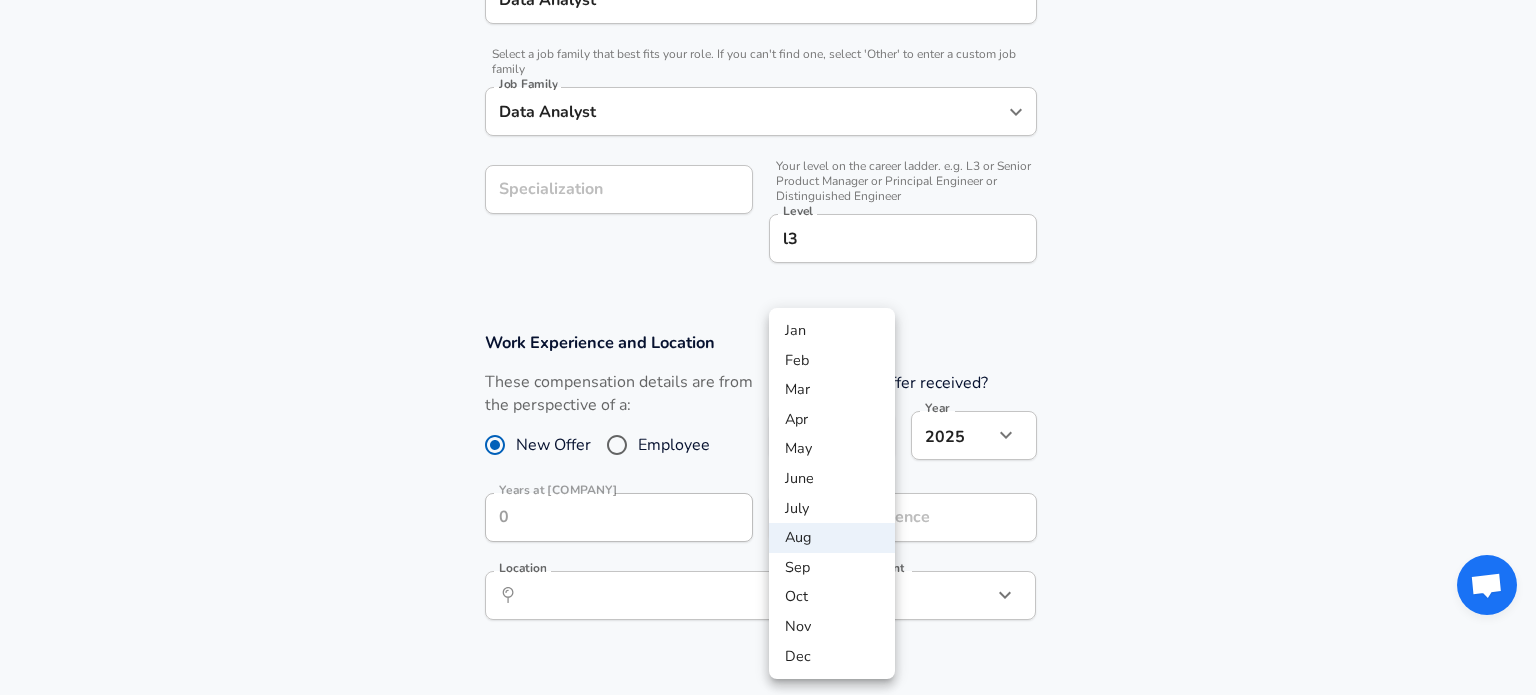 click on "Restart Add Your Salary Upload your offer letter   to verify your submission Enhance Privacy and Anonymity No Automatically hides specific fields until there are enough submissions to safely display the full details.   More Details Based on your submission and the data points that we have already collected, we will automatically hide and anonymize specific fields if there aren't enough data points to remain sufficiently anonymous. Company & Title Information   Enter the company you received your offer from Company KPMG Company   Select the title that closest resembles your official title. This should be similar to the title that was present on your offer letter. Title Data Analyst Title   Select a job family that best fits your role. If you can't find one, select 'Other' to enter a custom job family Job Family Data Analyst Job Family Specialization Specialization   Your level on the career ladder. e.g. L3 or Senior Product Manager or Principal Engineer or Distinguished Engineer Level l3 Level New Offer Month" at bounding box center [768, -233] 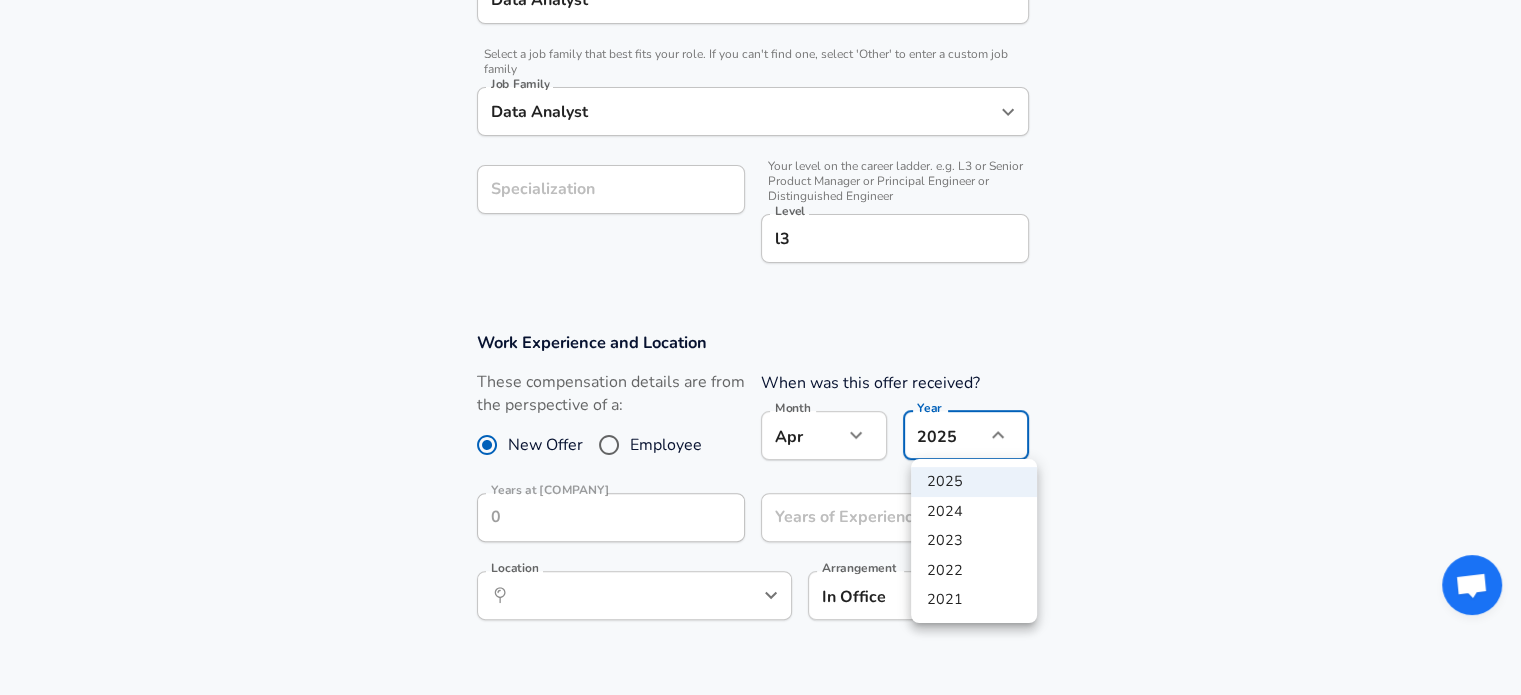 click on "Restart Add Your Salary Upload your offer letter   to verify your submission Enhance Privacy and Anonymity No Automatically hides specific fields until there are enough submissions to safely display the full details.   More Details Based on your submission and the data points that we have already collected, we will automatically hide and anonymize specific fields if there aren't enough data points to remain sufficiently anonymous. Company & Title Information   Enter the company you received your offer from Company KPMG Company   Select the title that closest resembles your official title. This should be similar to the title that was present on your offer letter. Title Data Analyst Title   Select a job family that best fits your role. If you can't find one, select 'Other' to enter a custom job family Job Family Data Analyst Job Family Specialization Specialization   Your level on the career ladder. e.g. L3 or Senior Product Manager or Principal Engineer or Distinguished Engineer Level l3 Level New Offer Month" at bounding box center (760, -233) 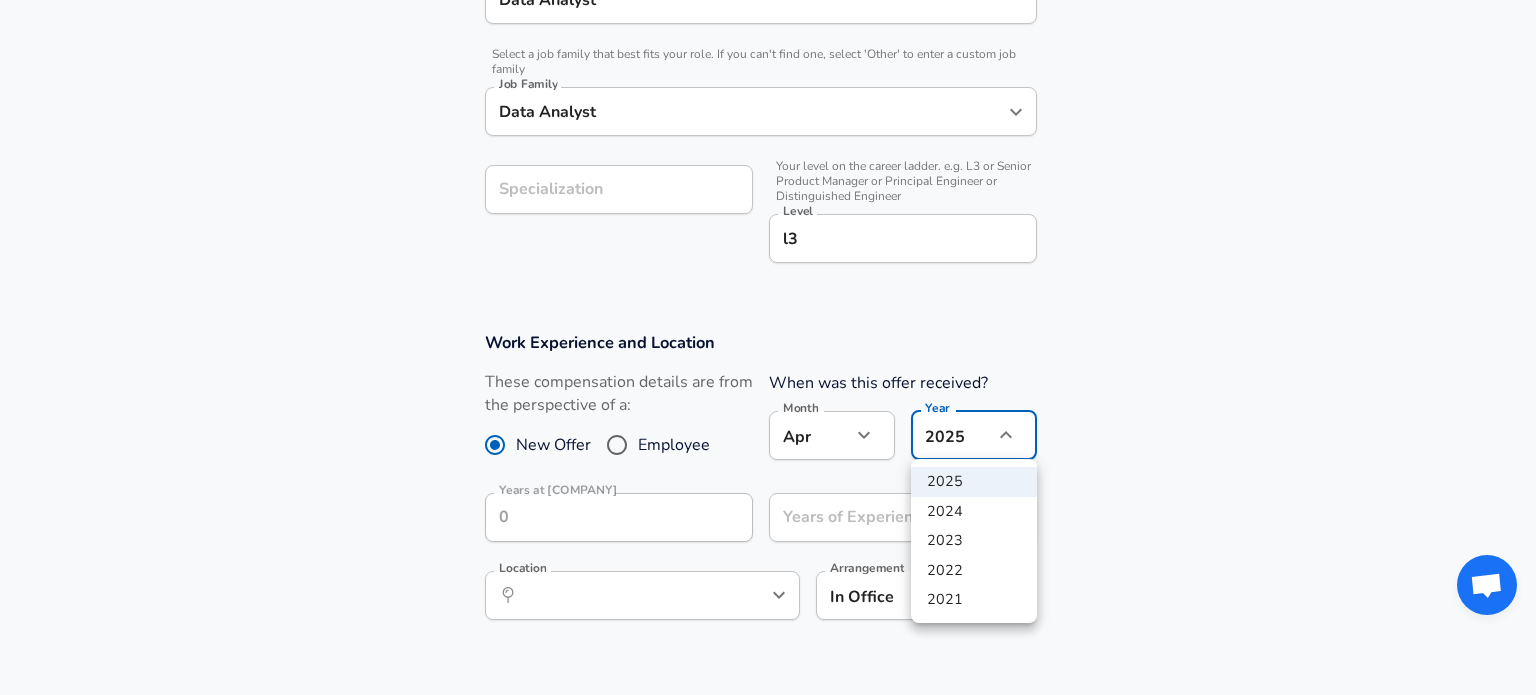 click at bounding box center [768, 347] 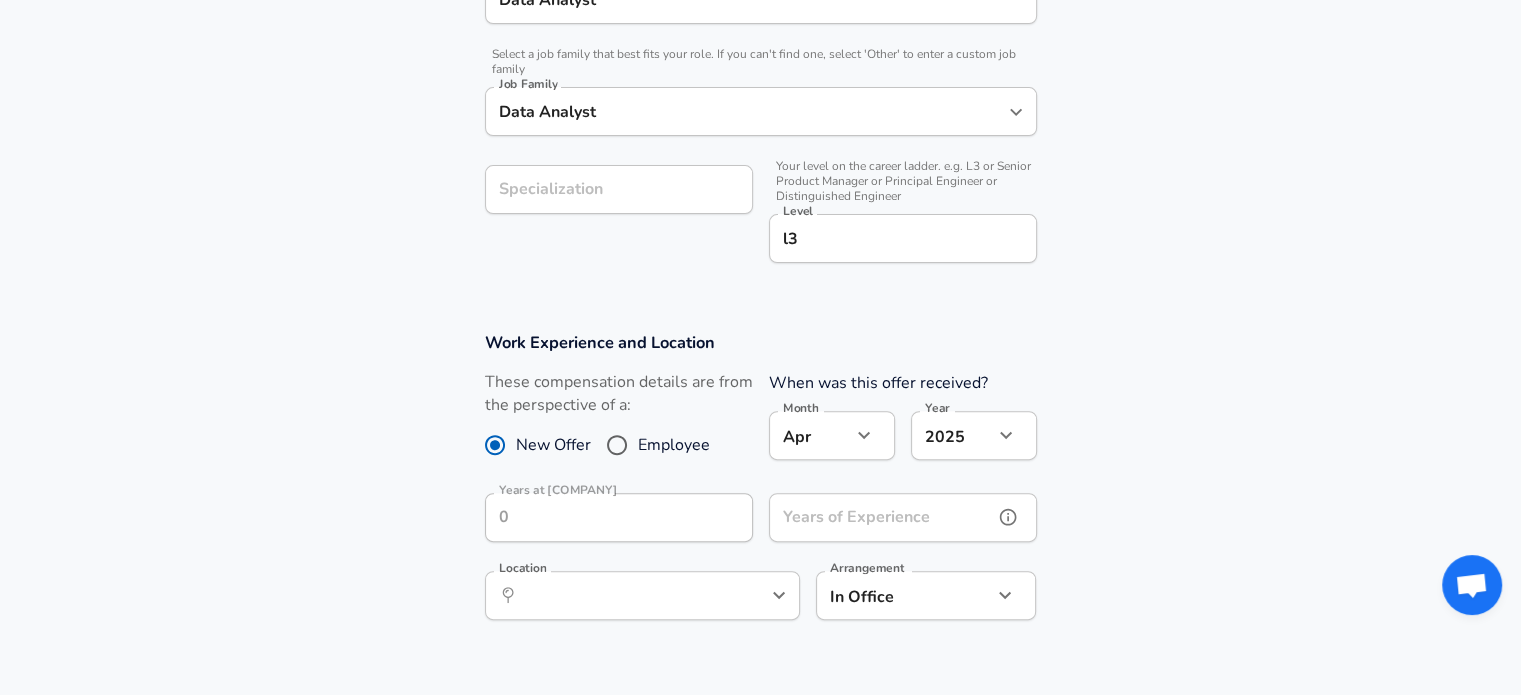 click on "Years of Experience" at bounding box center [881, 517] 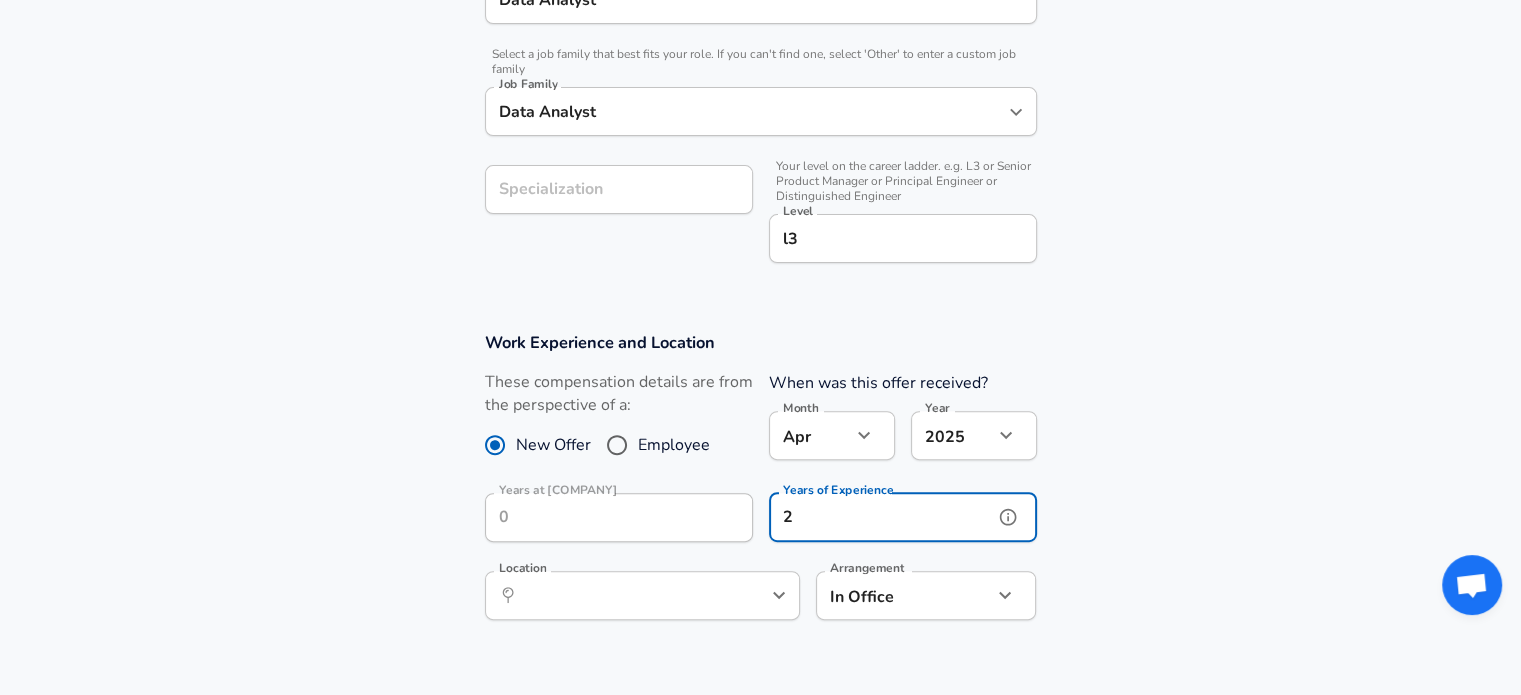 type on "2" 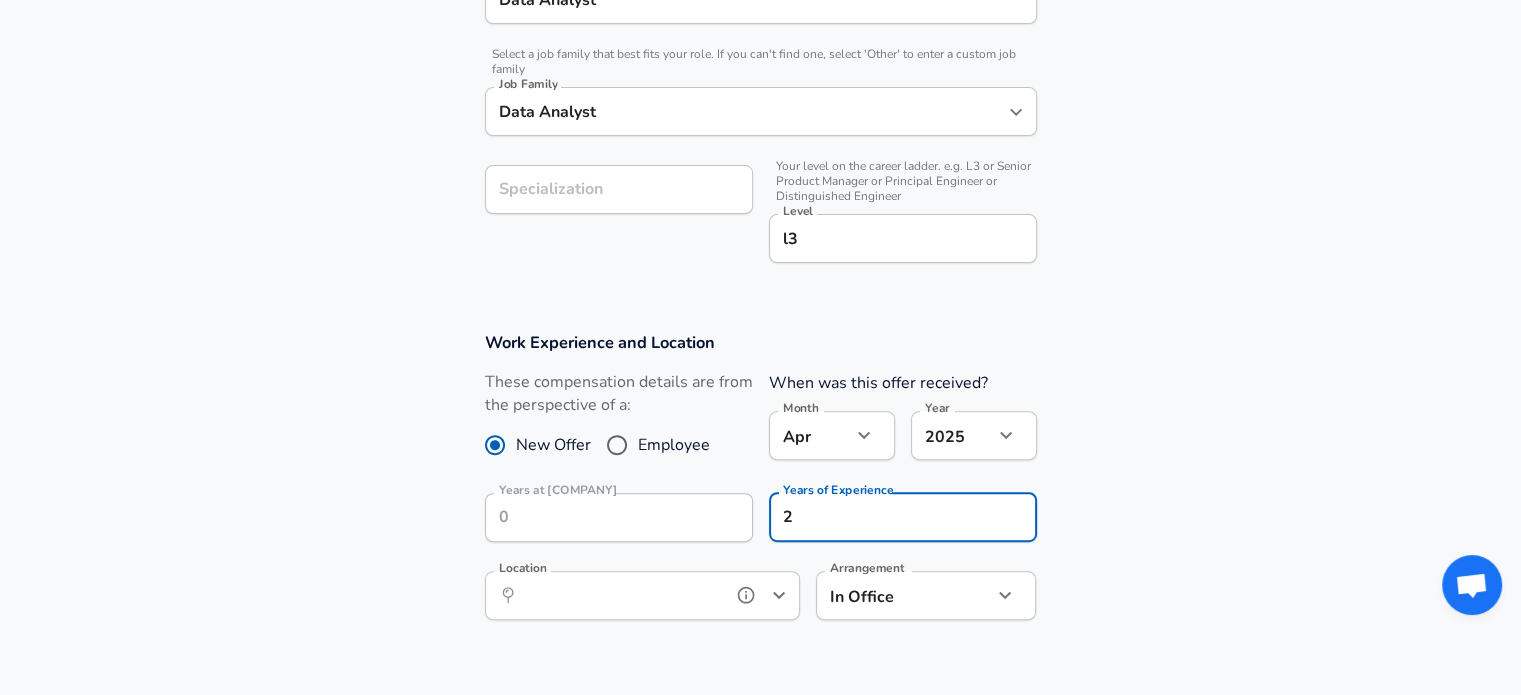 click on "Location" at bounding box center (620, 595) 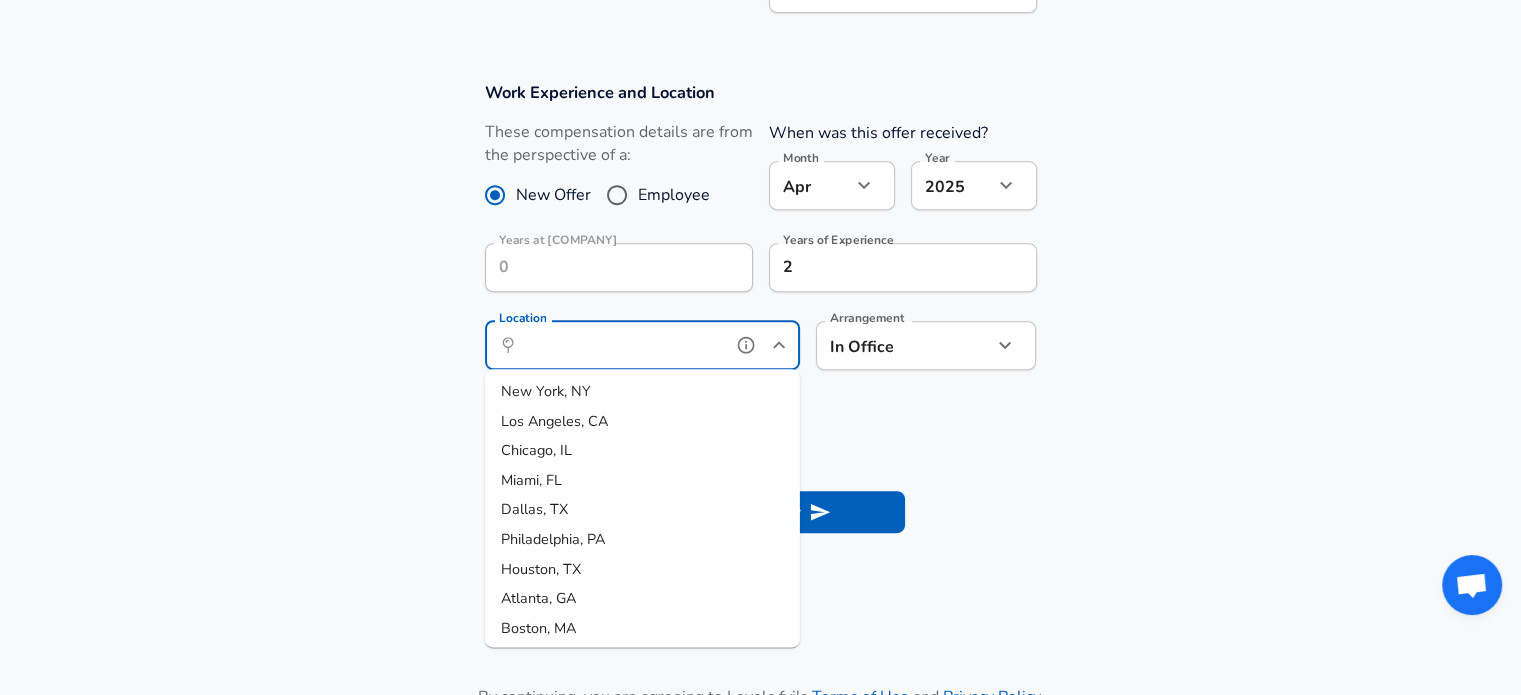 scroll, scrollTop: 880, scrollLeft: 0, axis: vertical 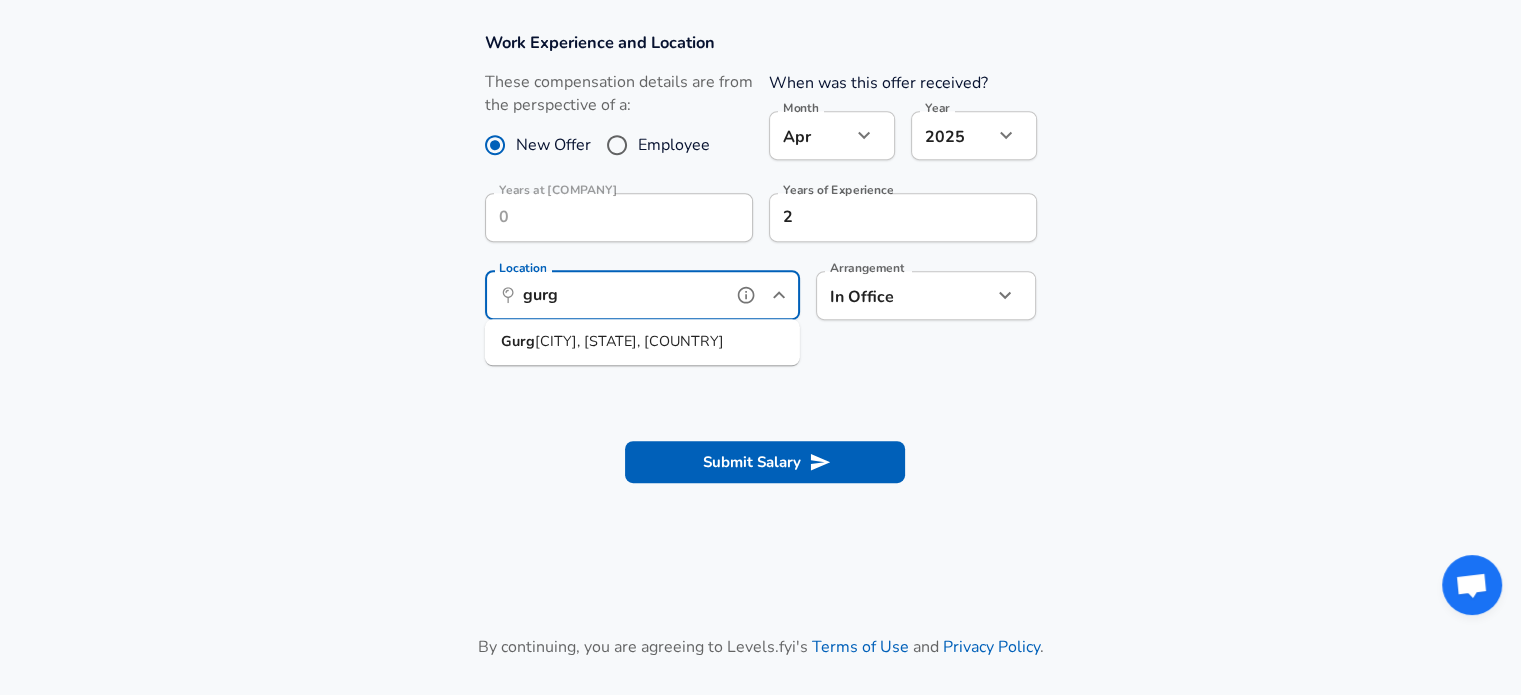 click on "Gurg aon, HR, India" at bounding box center [642, 342] 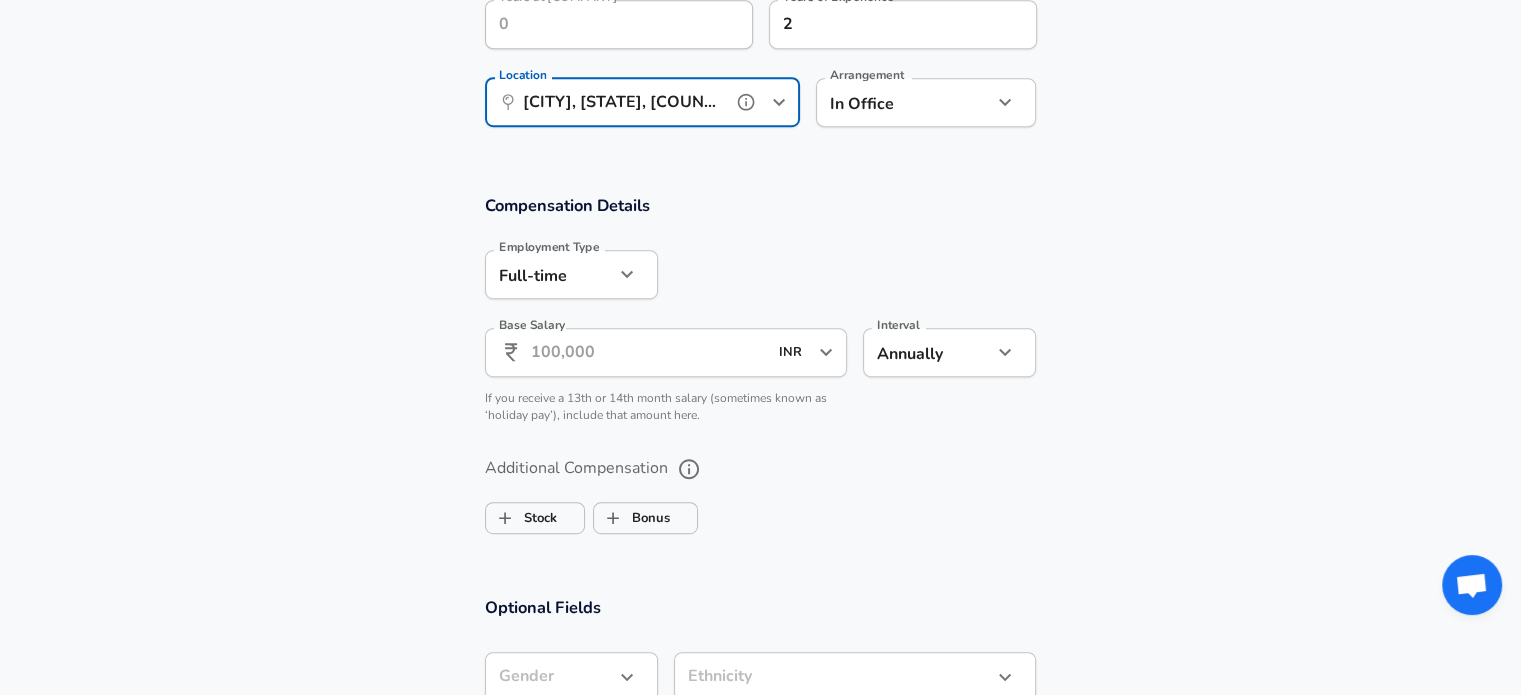 scroll, scrollTop: 1080, scrollLeft: 0, axis: vertical 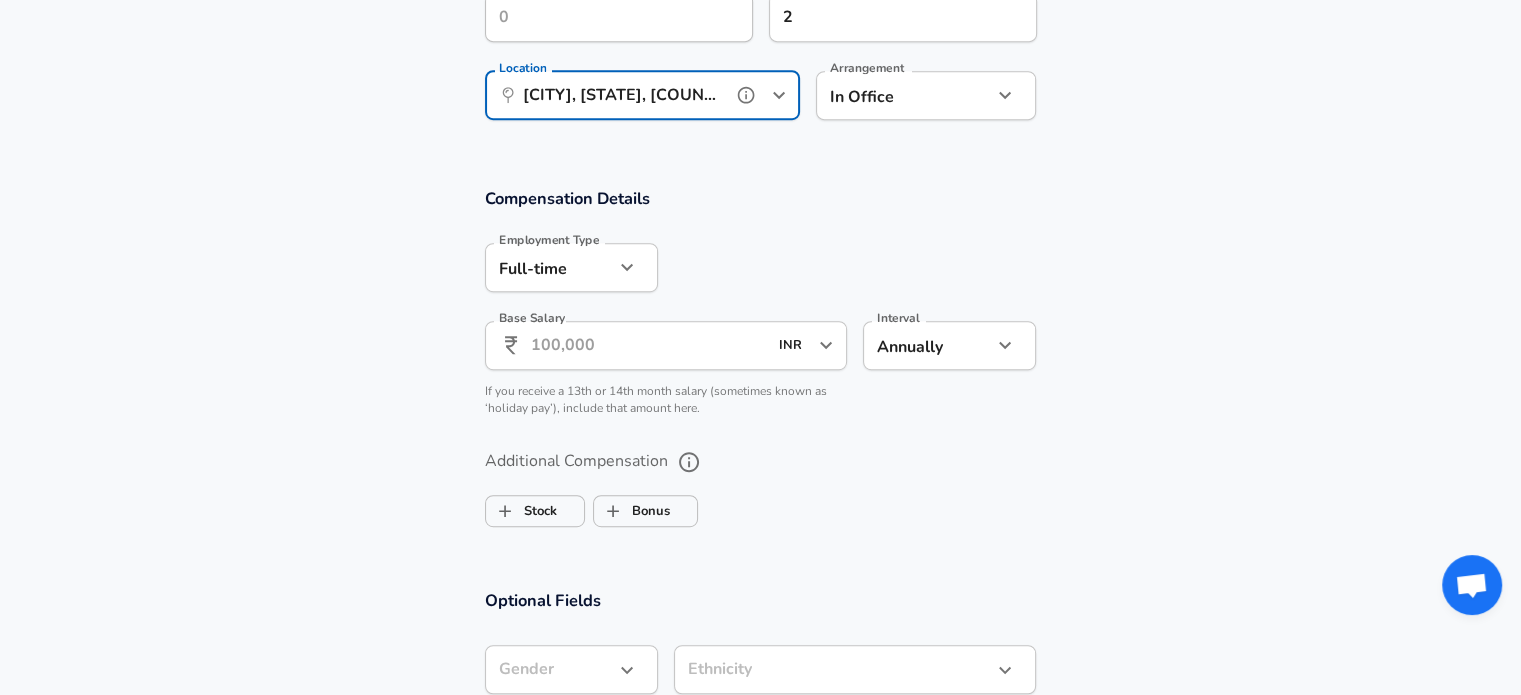 type on "[CITY], [STATE], India" 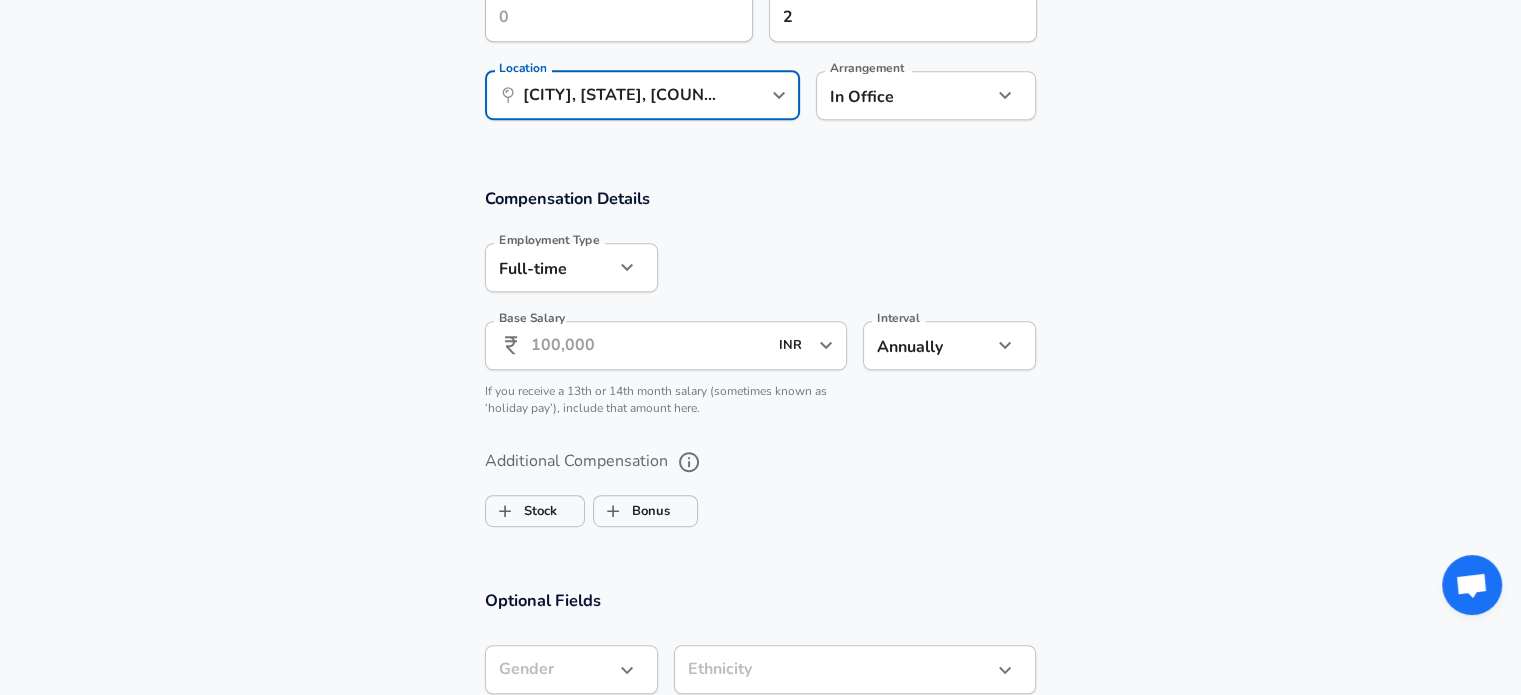 click on "Base Salary" at bounding box center [649, 345] 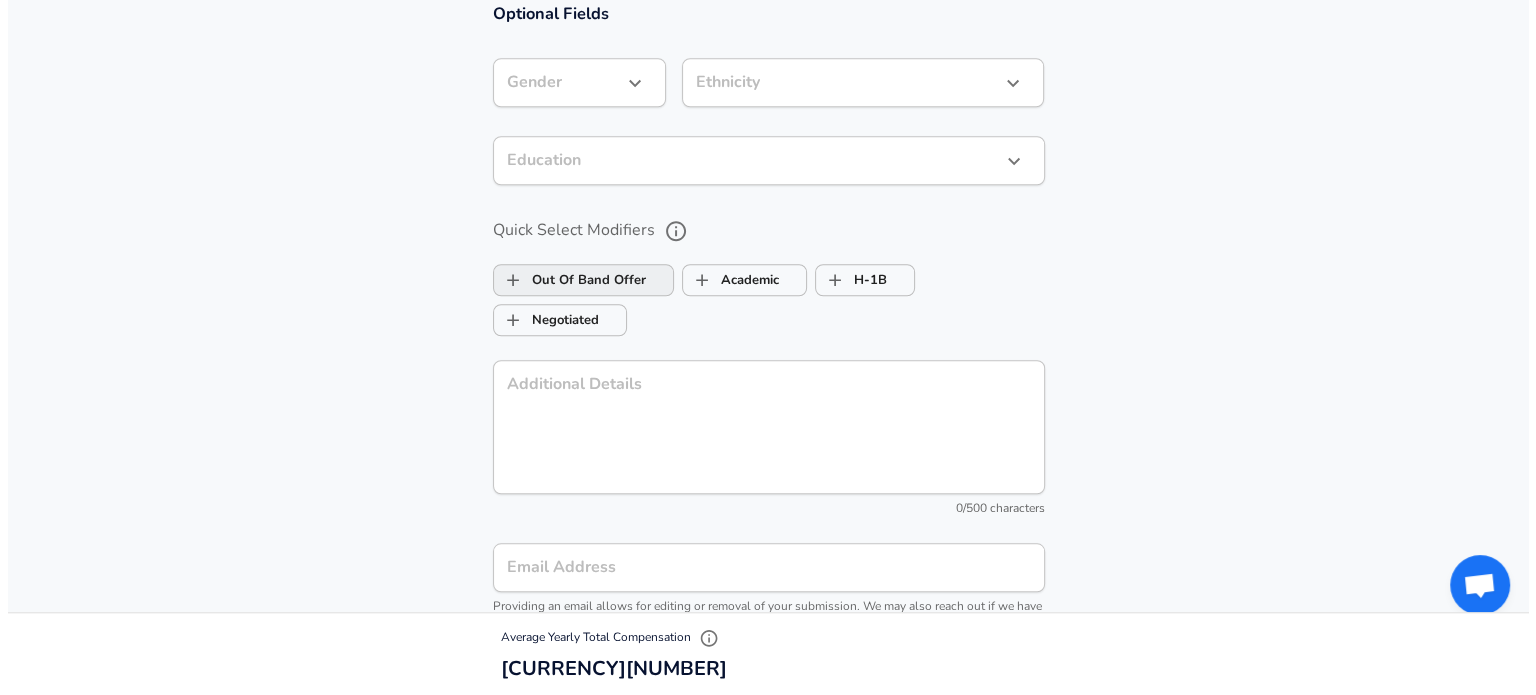 scroll, scrollTop: 1880, scrollLeft: 0, axis: vertical 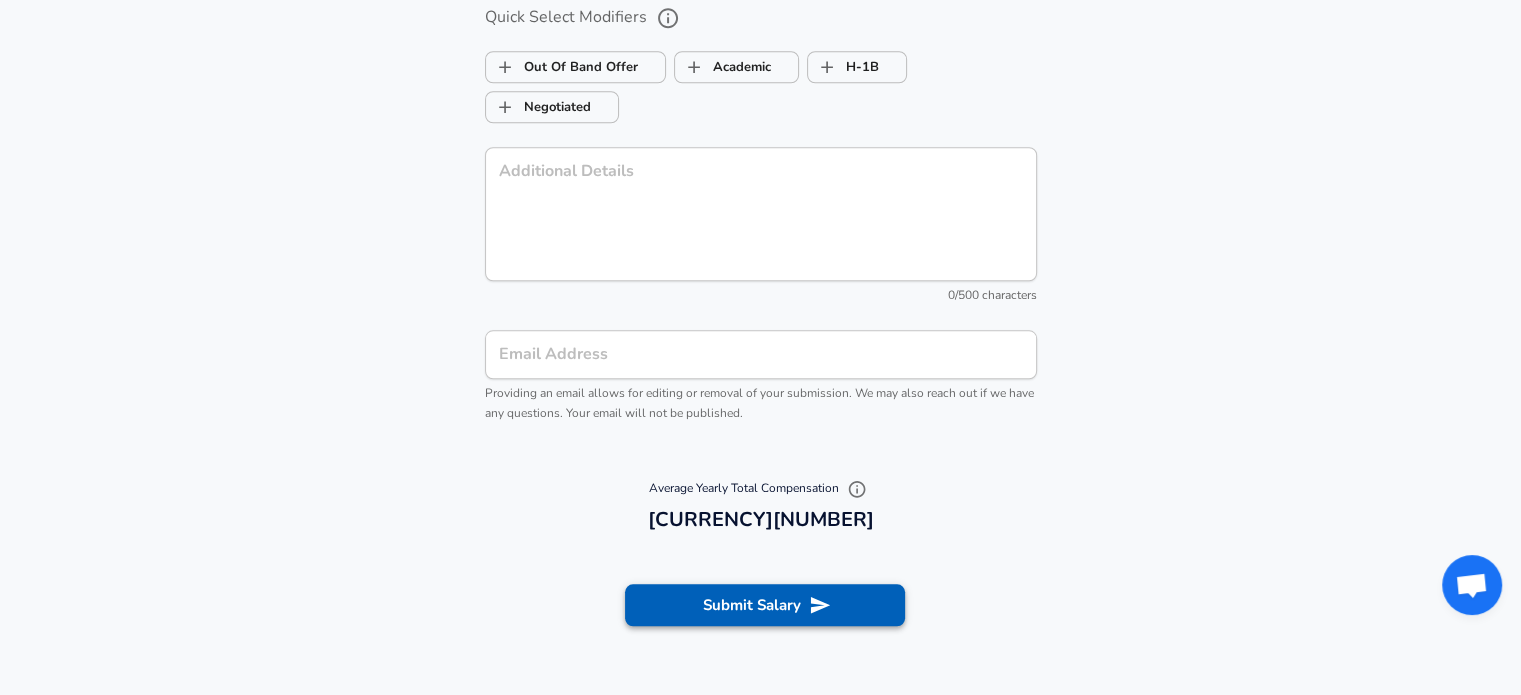 type on "11,00,000" 